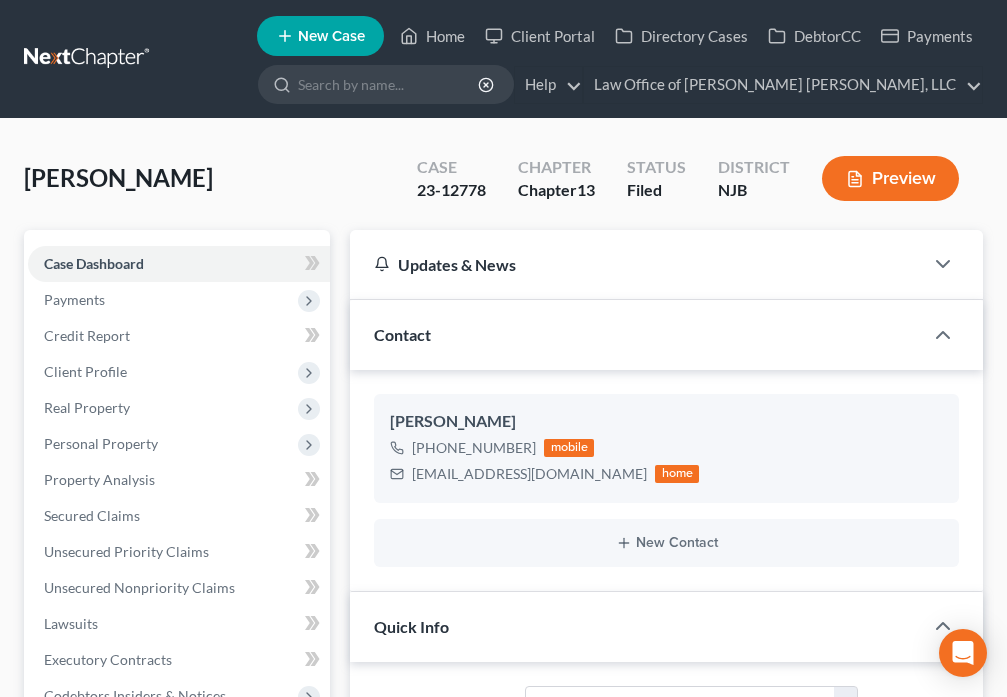 select on "10" 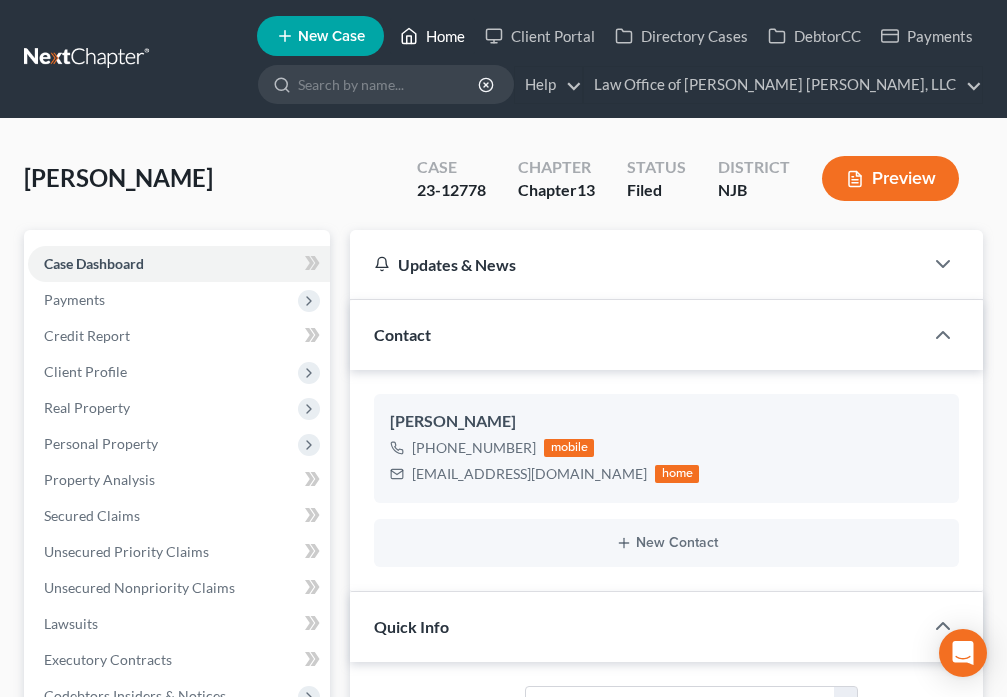 drag, startPoint x: 435, startPoint y: 38, endPoint x: 452, endPoint y: 210, distance: 172.83807 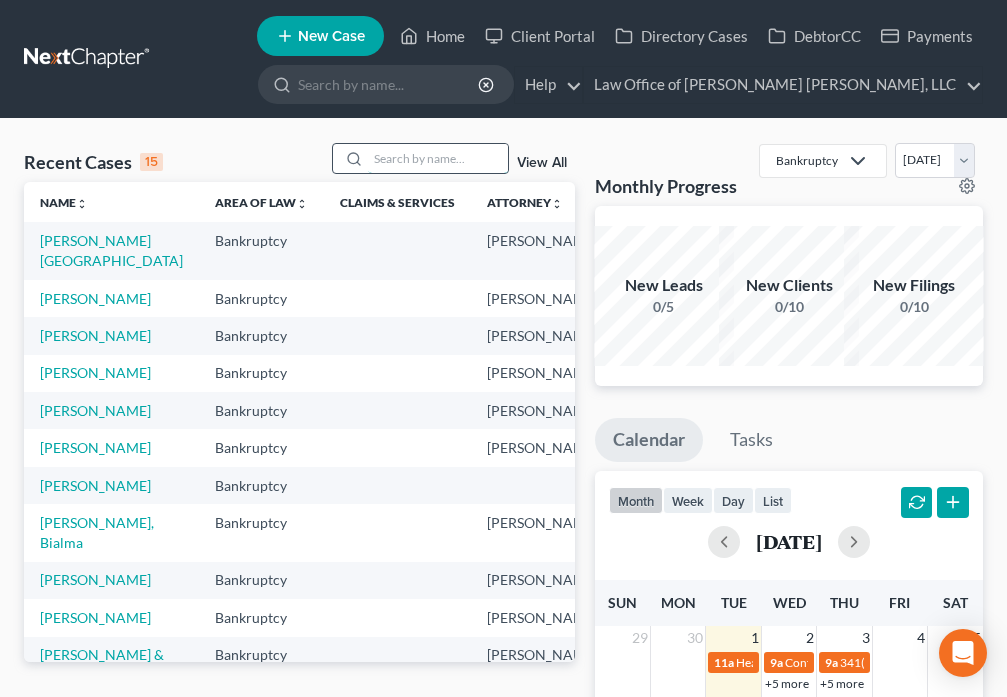 click at bounding box center (438, 158) 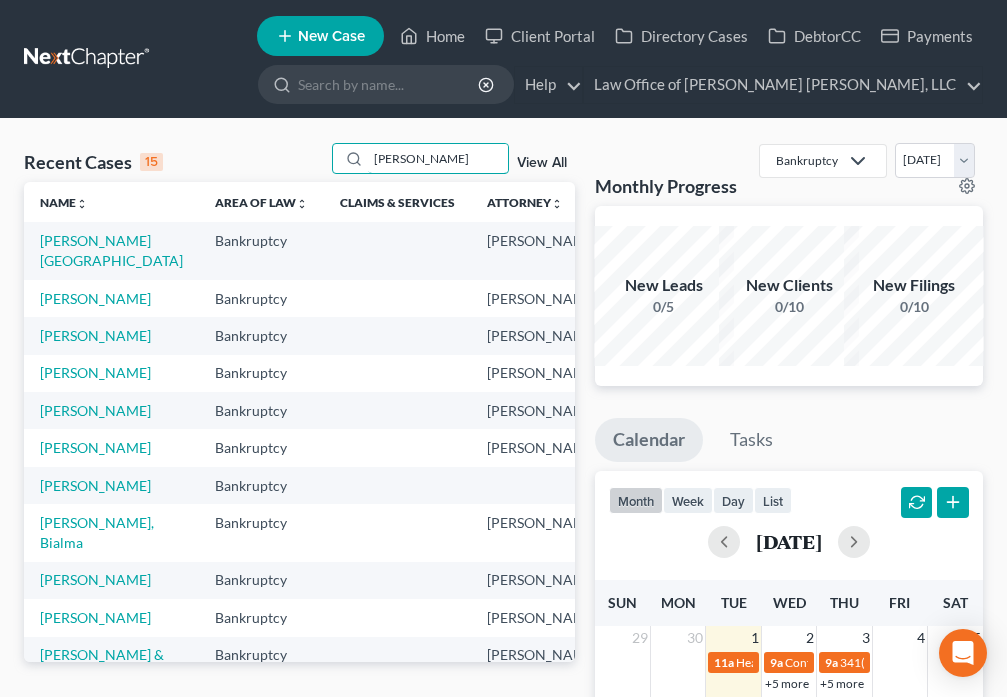 type on "[PERSON_NAME]" 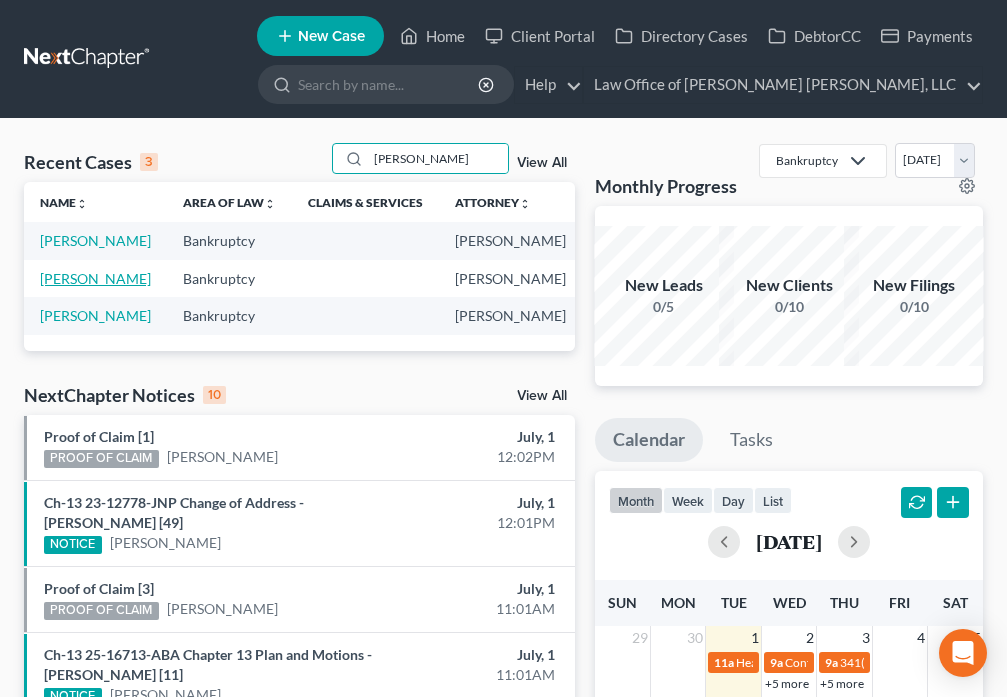 click on "[PERSON_NAME]" at bounding box center (95, 278) 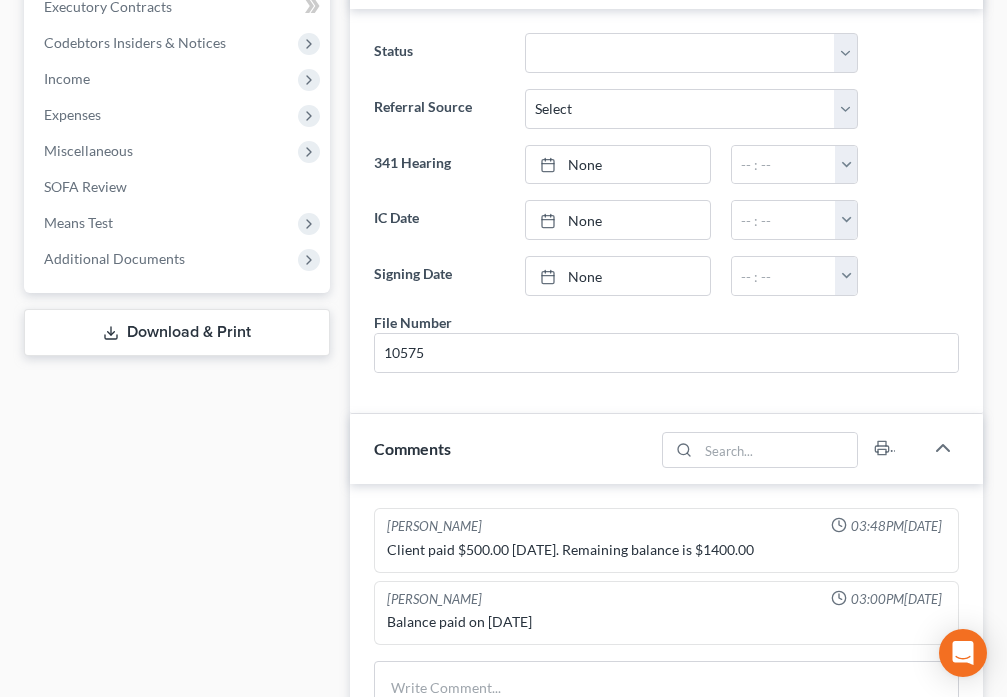 scroll, scrollTop: 630, scrollLeft: 0, axis: vertical 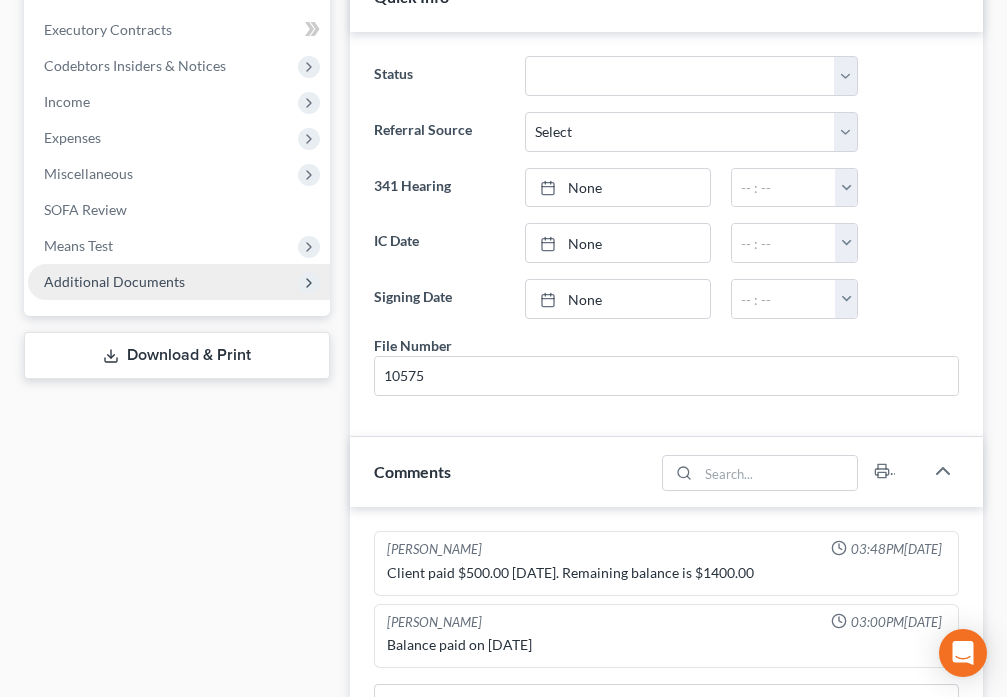 click on "Additional Documents" at bounding box center [114, 281] 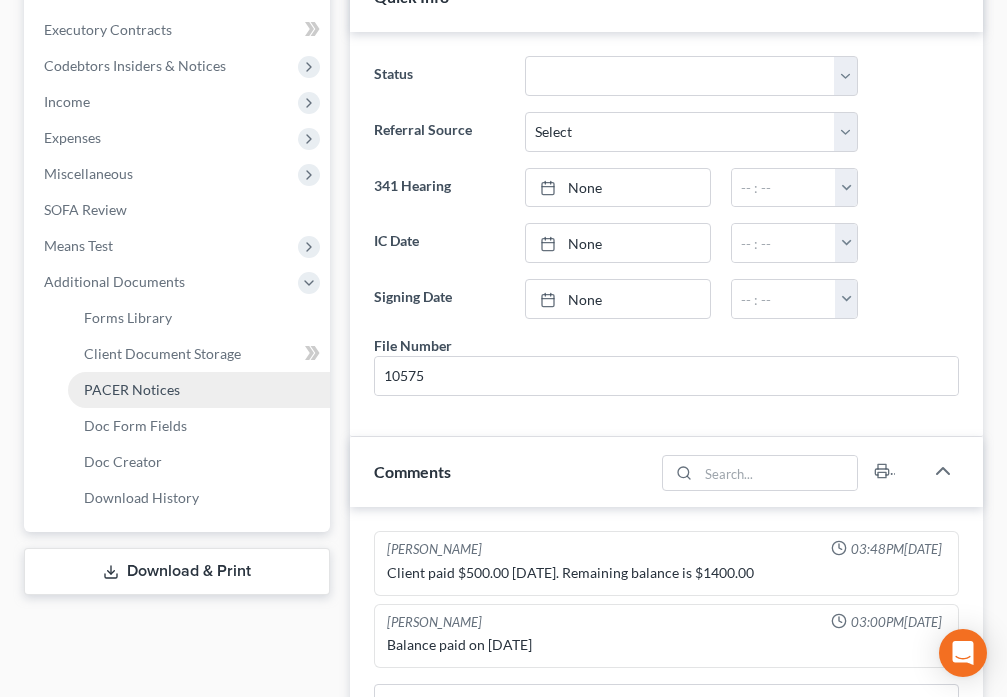 click on "PACER Notices" at bounding box center (199, 390) 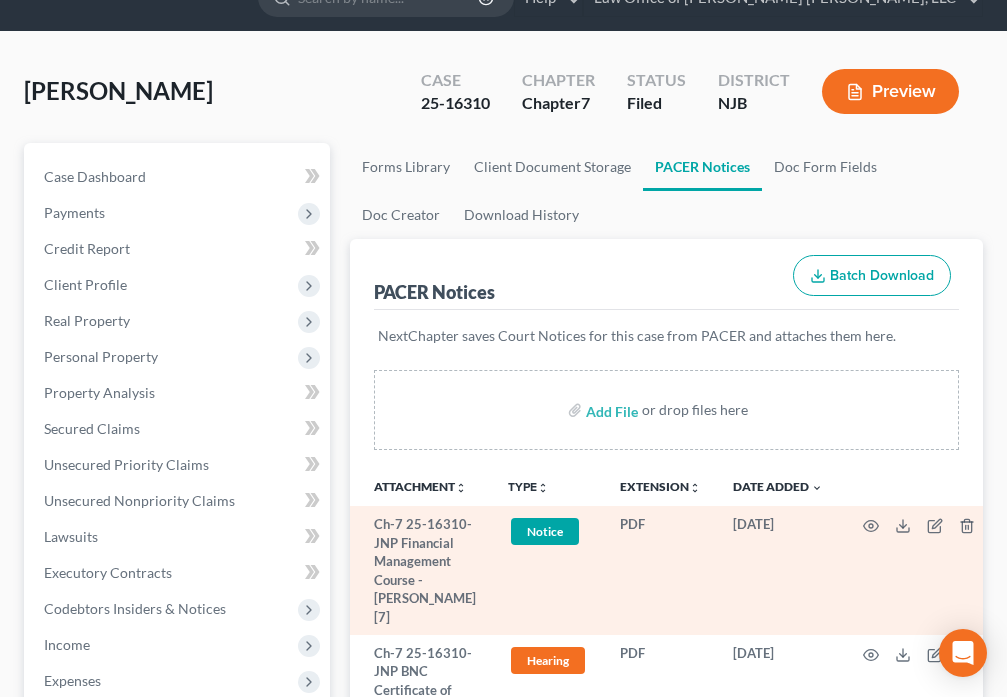 scroll, scrollTop: 0, scrollLeft: 0, axis: both 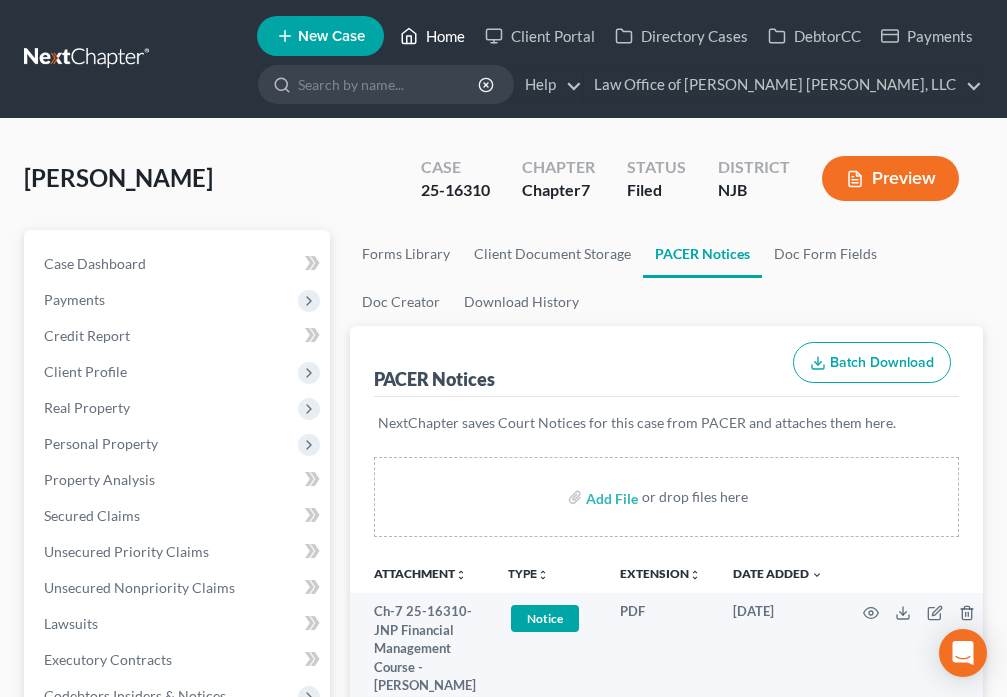 drag, startPoint x: 412, startPoint y: 34, endPoint x: 440, endPoint y: 183, distance: 151.60805 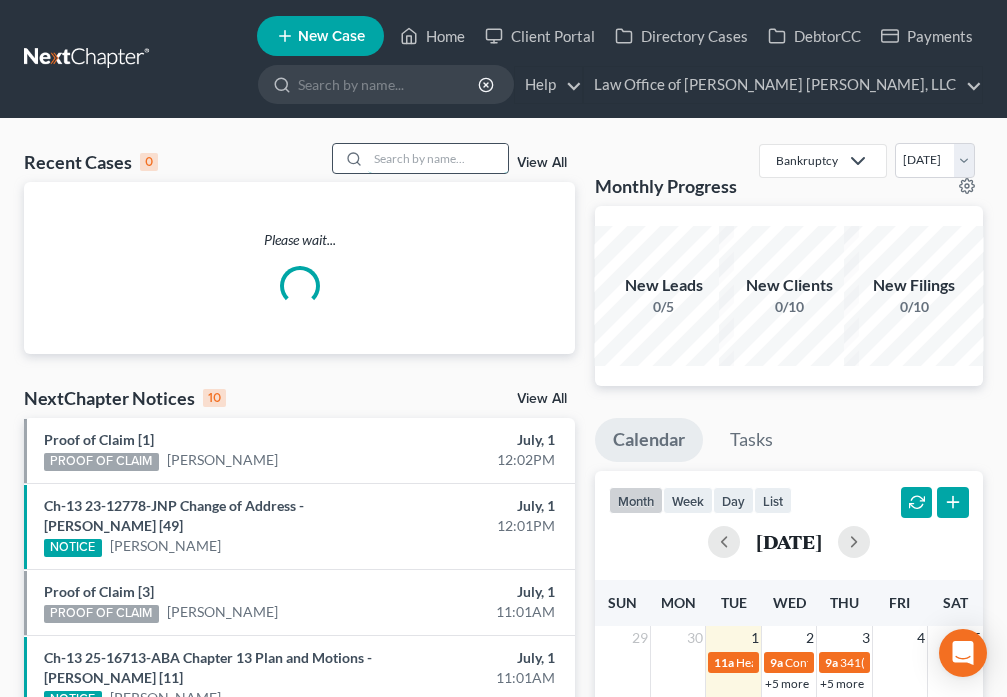 click at bounding box center (438, 158) 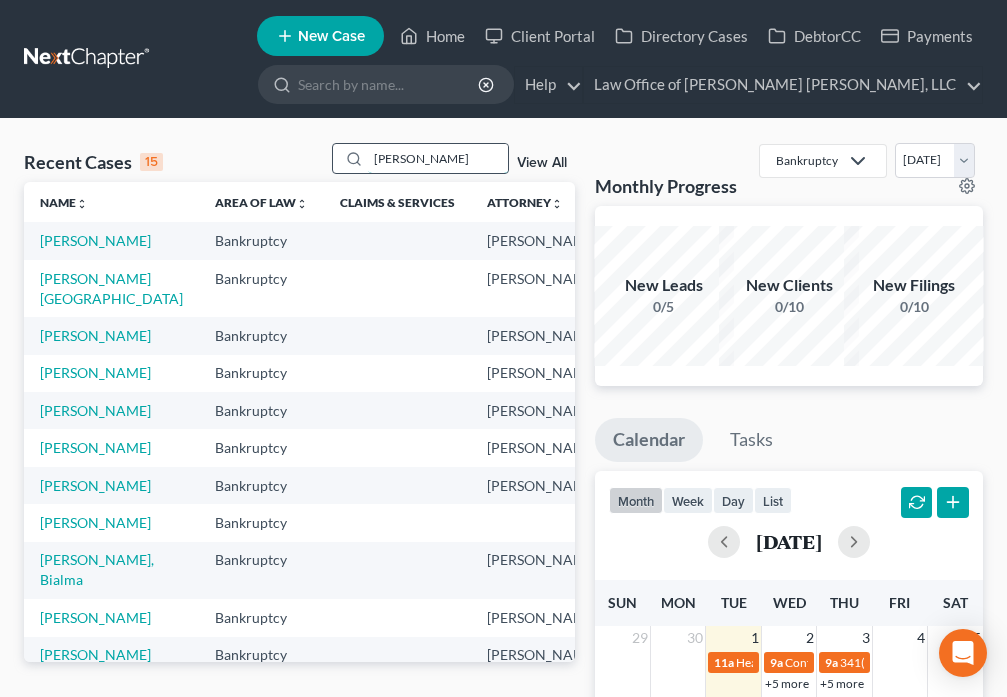 type on "[PERSON_NAME]" 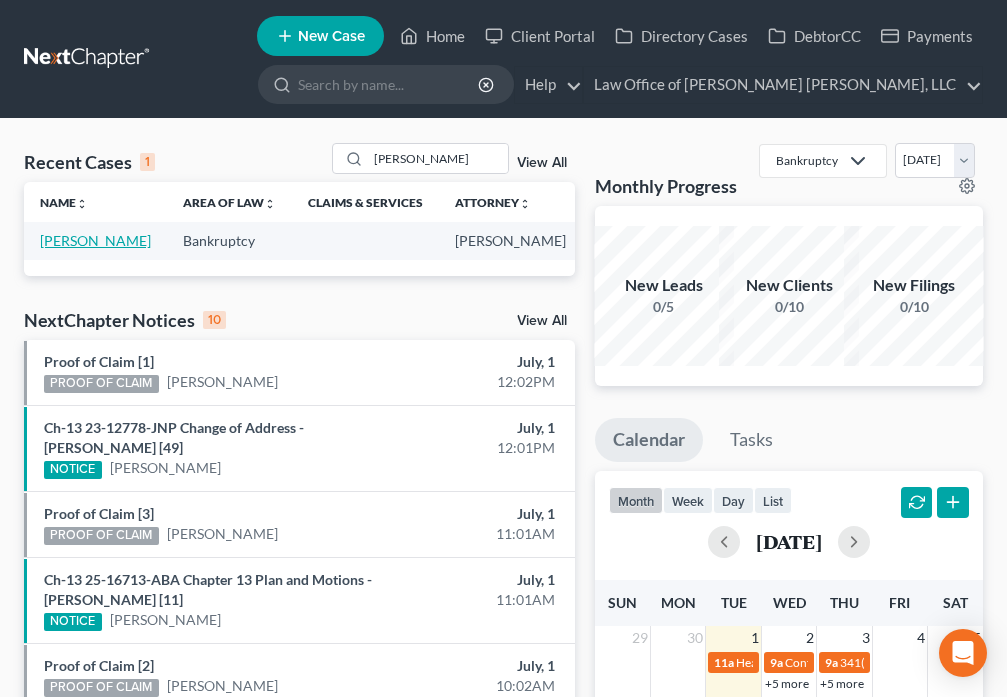 click on "[PERSON_NAME]" at bounding box center (95, 240) 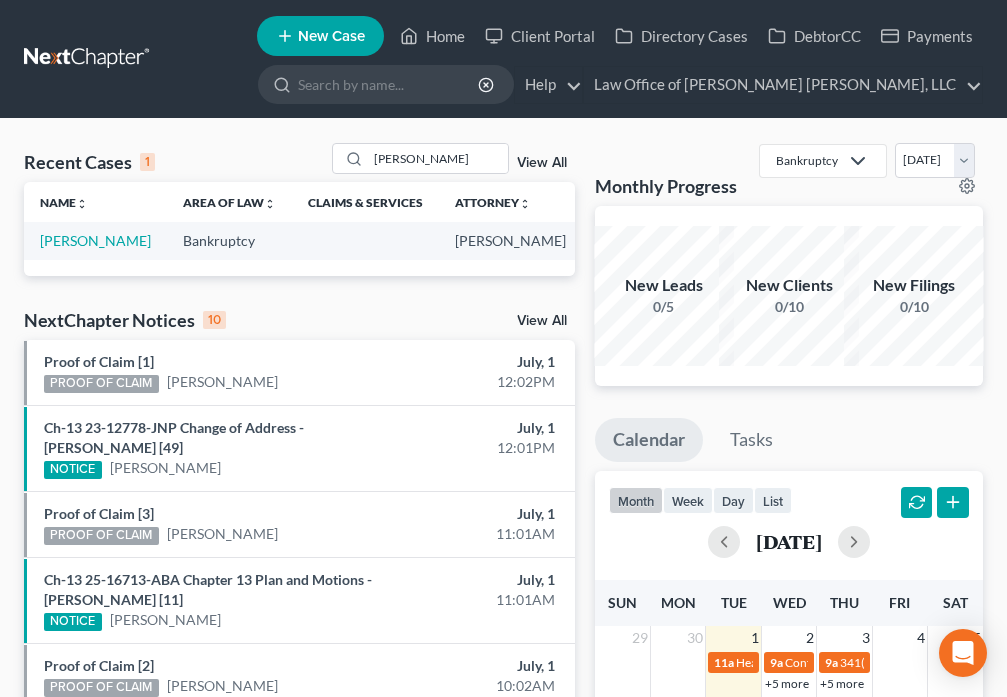select on "6" 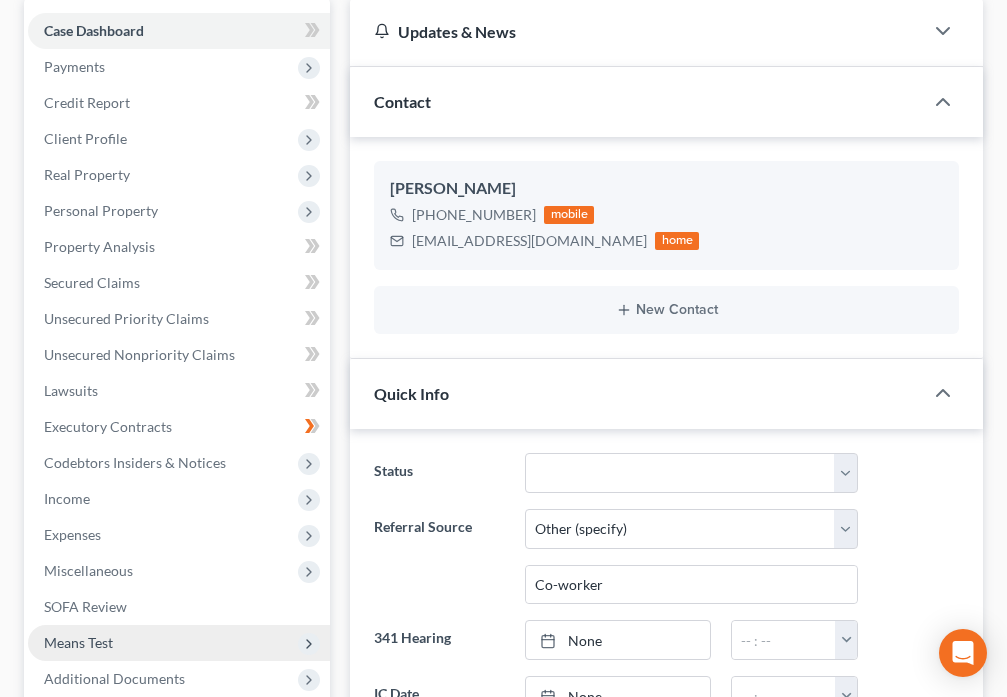 scroll, scrollTop: 443, scrollLeft: 0, axis: vertical 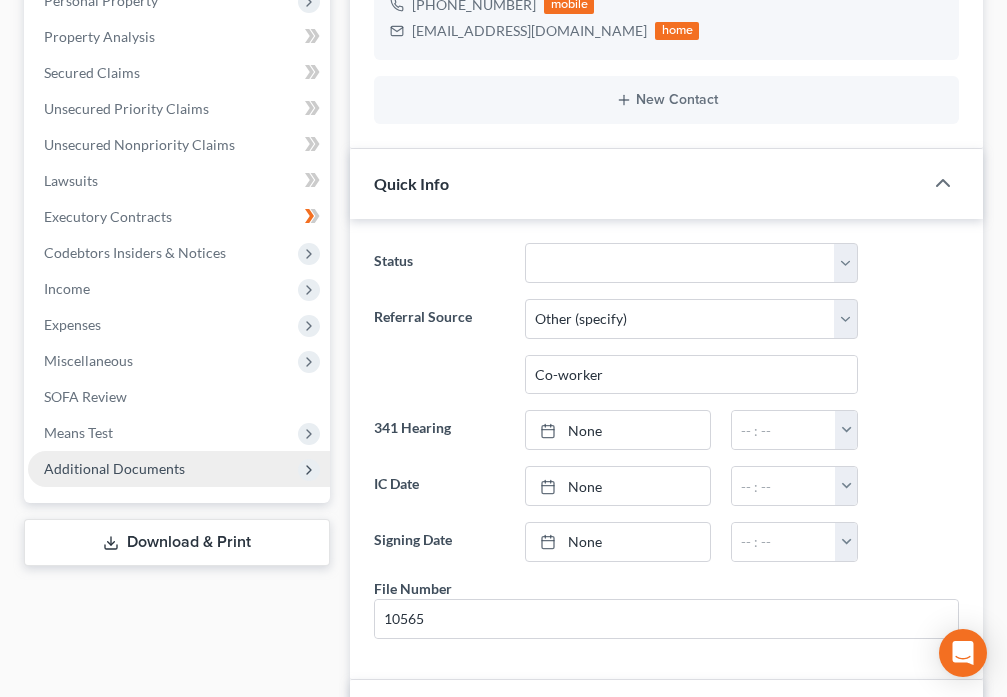 click on "Additional Documents" at bounding box center (114, 468) 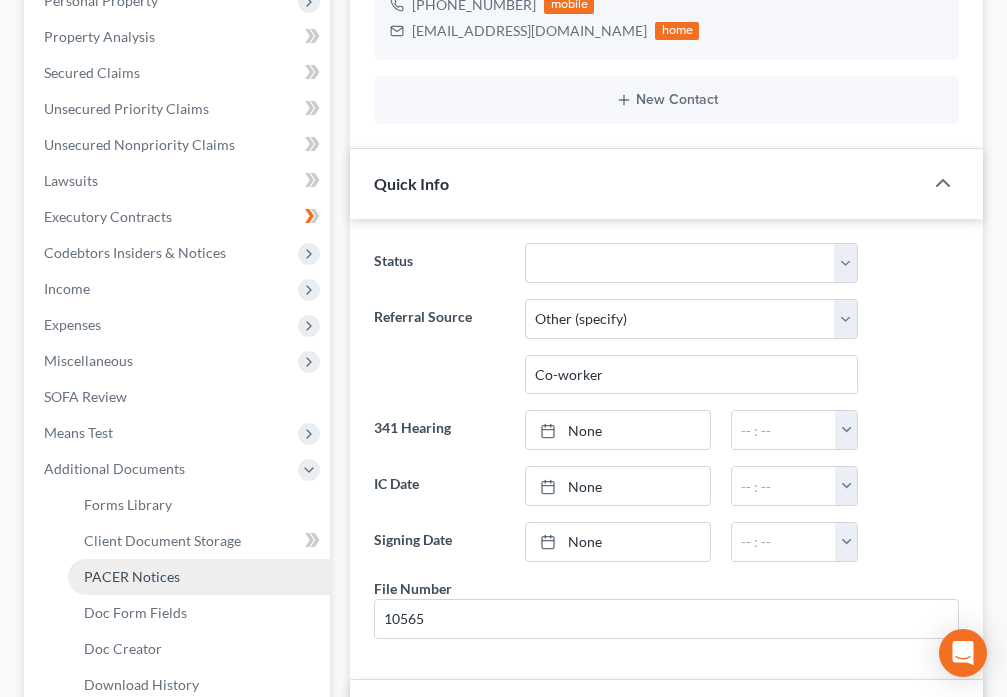 click on "PACER Notices" at bounding box center (132, 576) 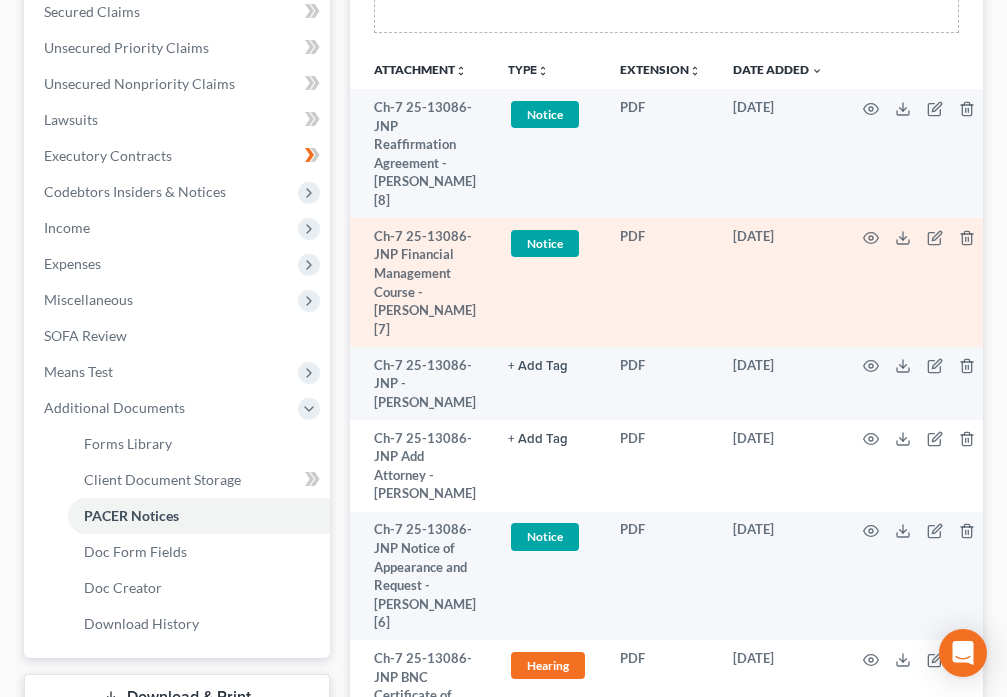 scroll, scrollTop: 630, scrollLeft: 0, axis: vertical 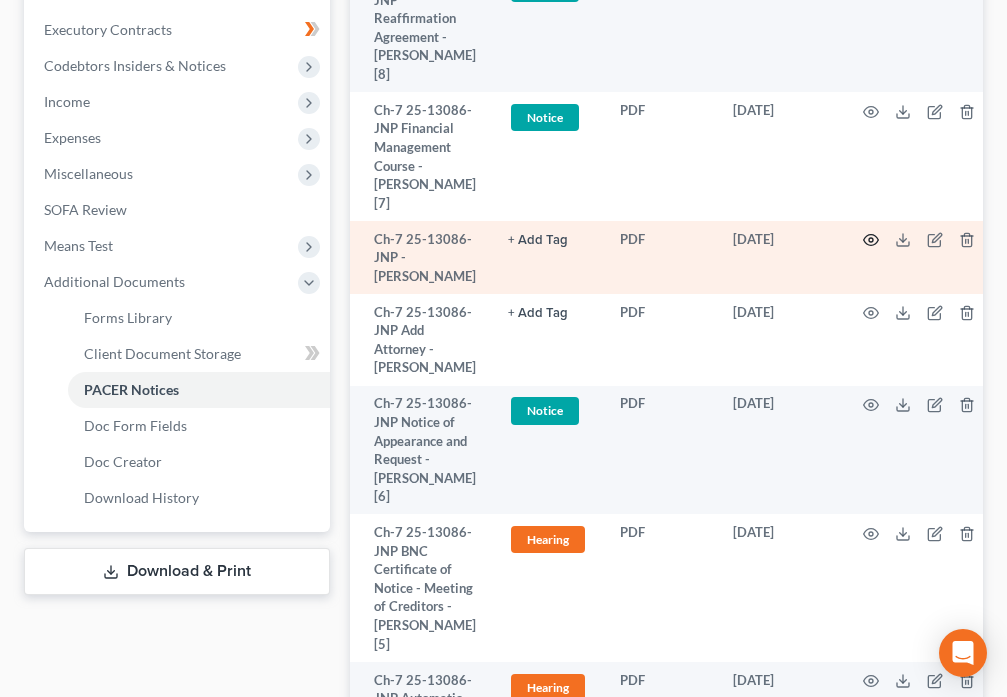 click 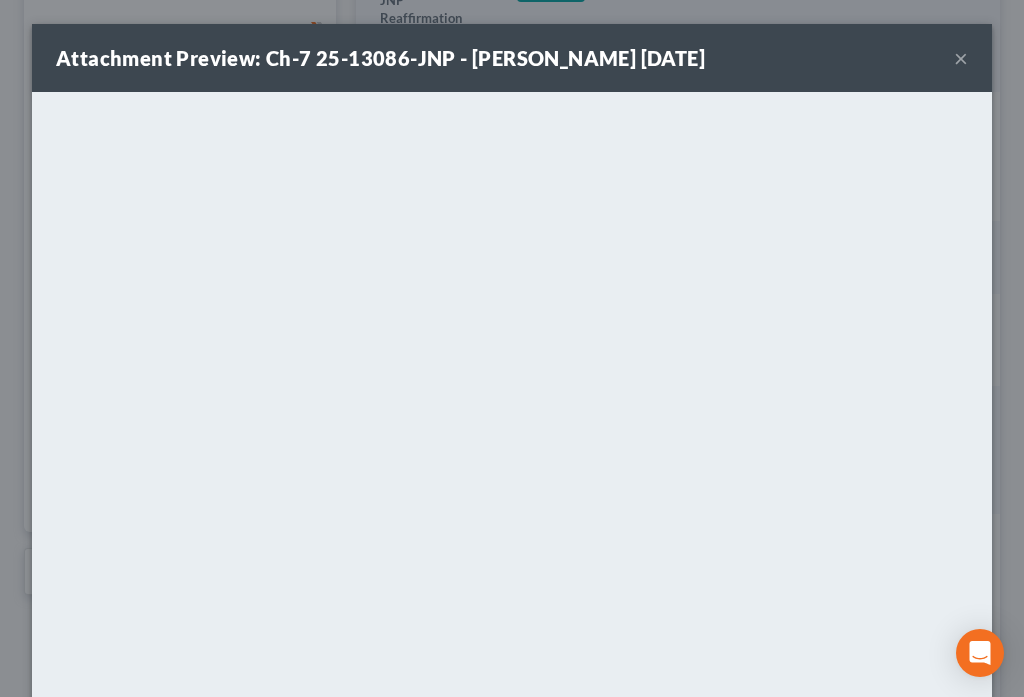 click on "×" at bounding box center (961, 58) 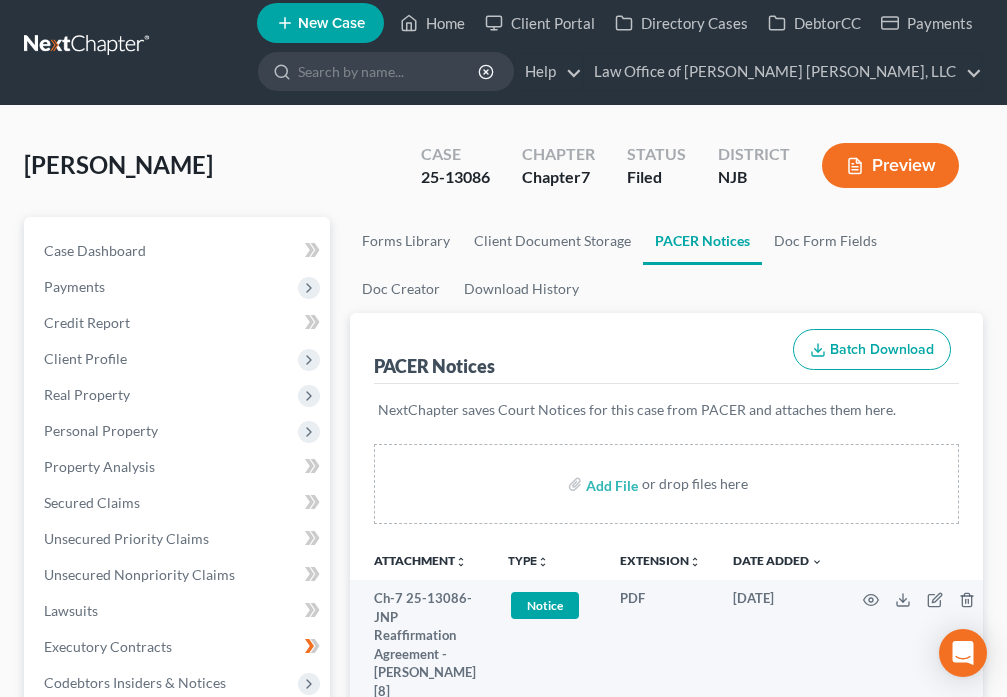 scroll, scrollTop: 0, scrollLeft: 0, axis: both 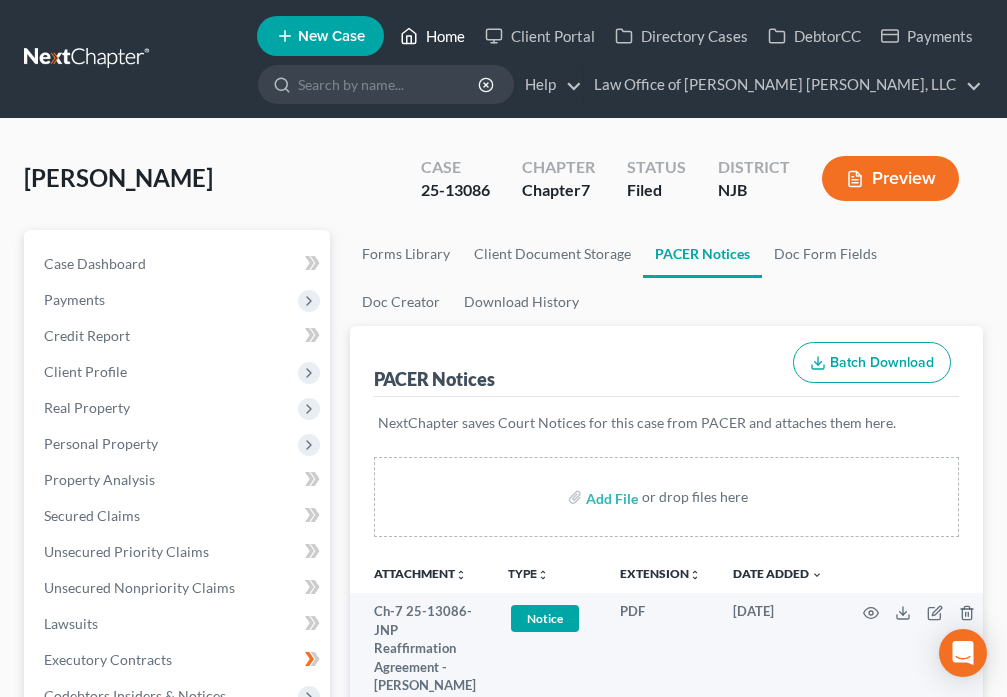 click 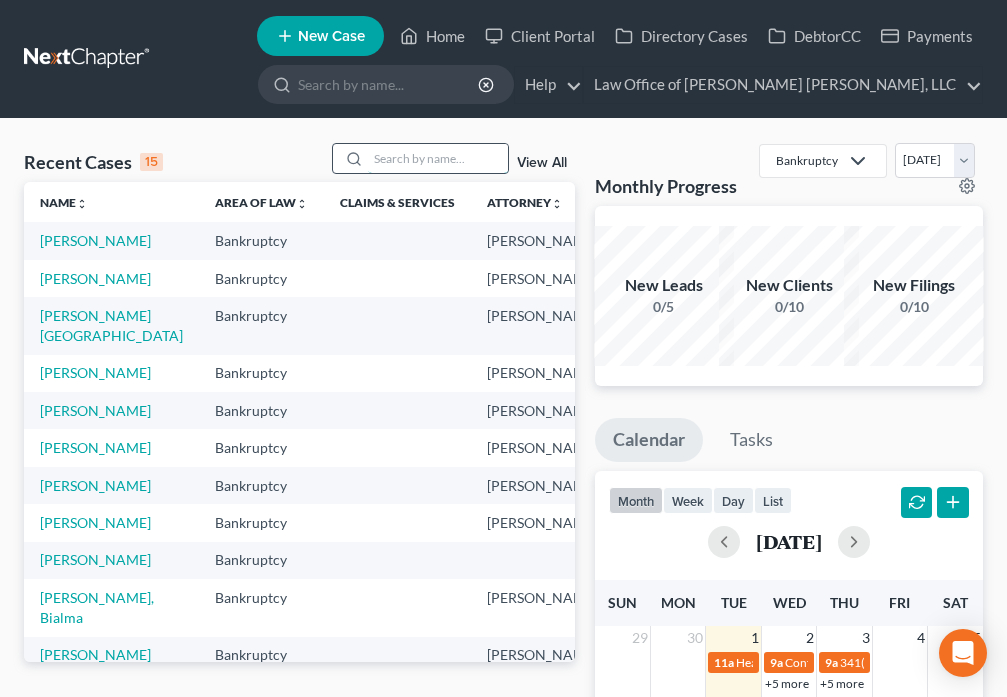 click at bounding box center [438, 158] 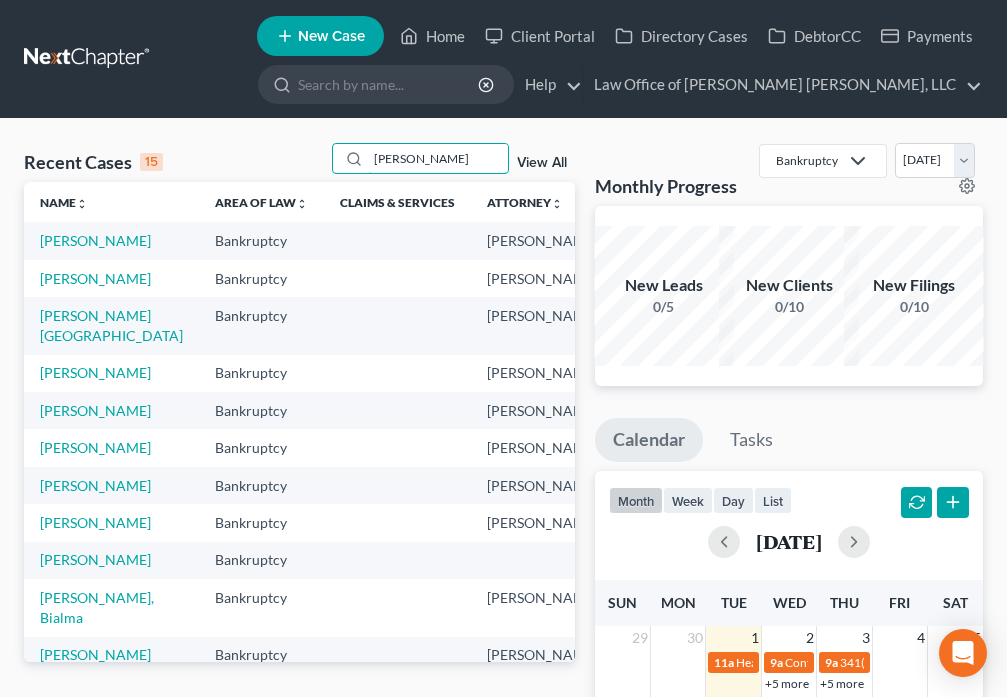type on "[PERSON_NAME]" 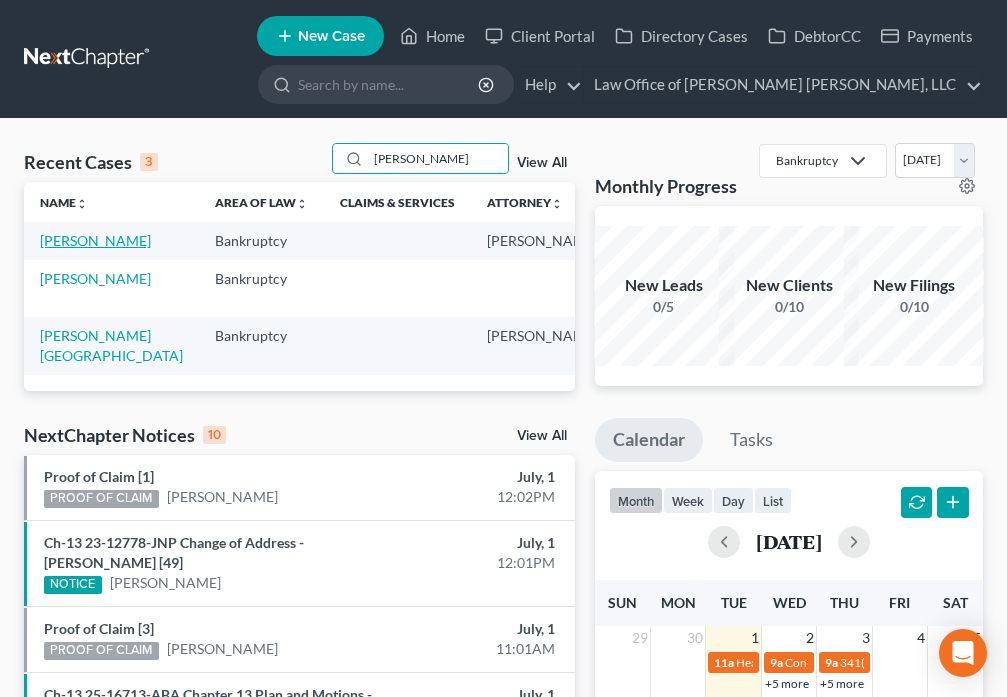 click on "[PERSON_NAME]" at bounding box center [95, 240] 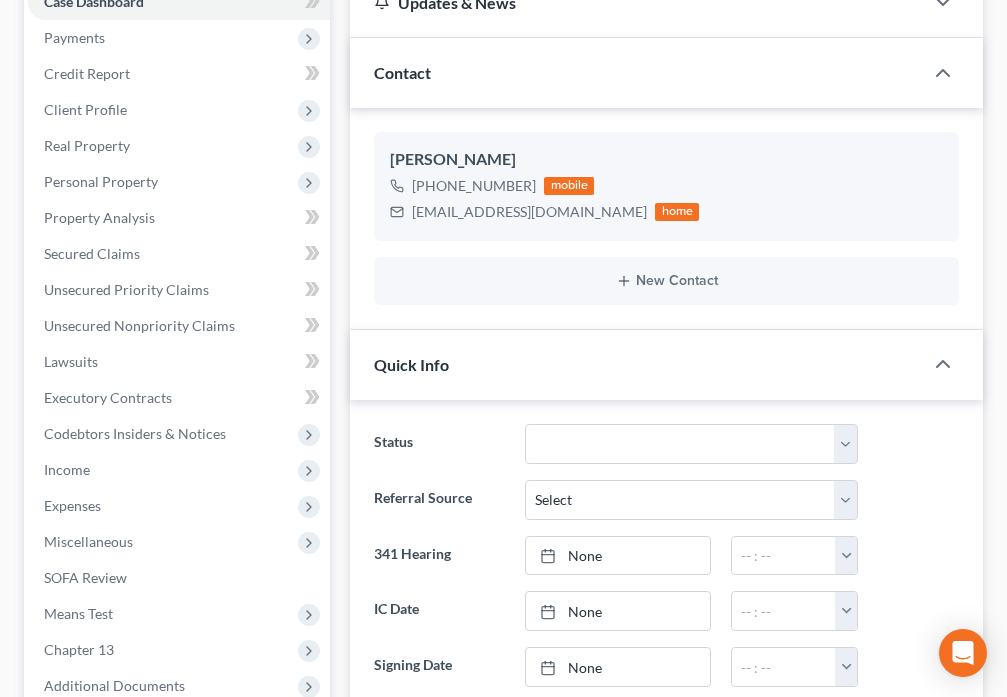 scroll, scrollTop: 398, scrollLeft: 0, axis: vertical 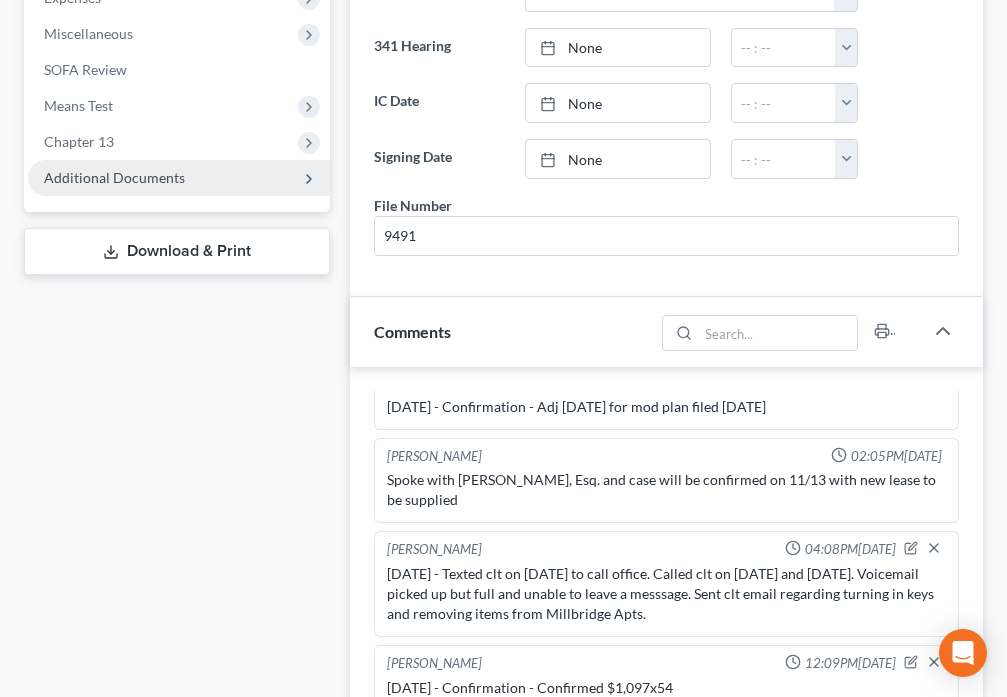 click on "Additional Documents" at bounding box center [179, 178] 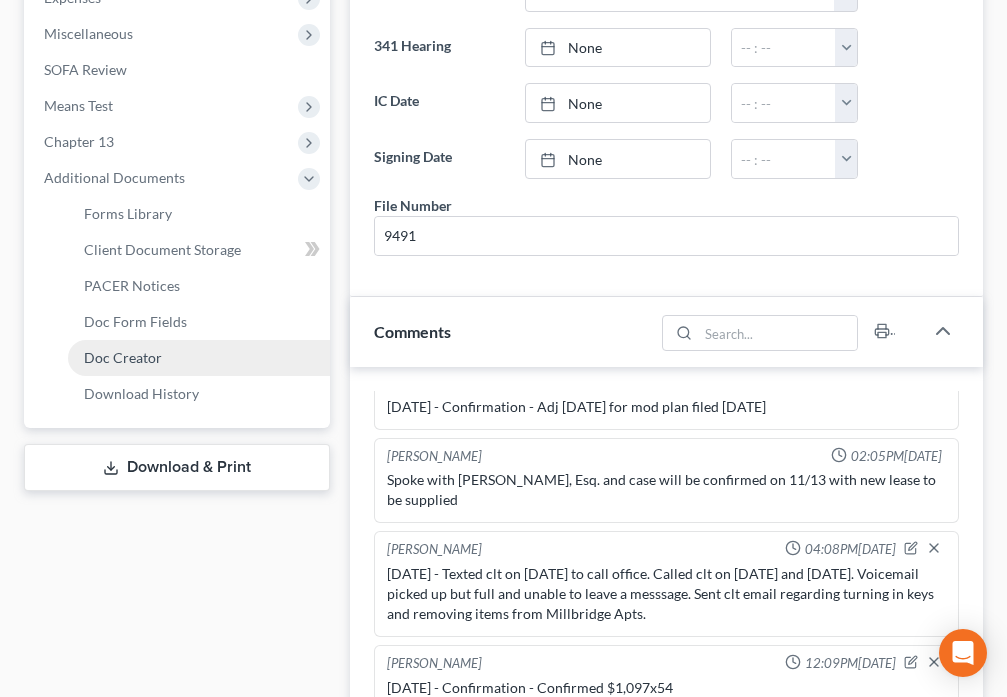 click on "Doc Creator" at bounding box center (199, 358) 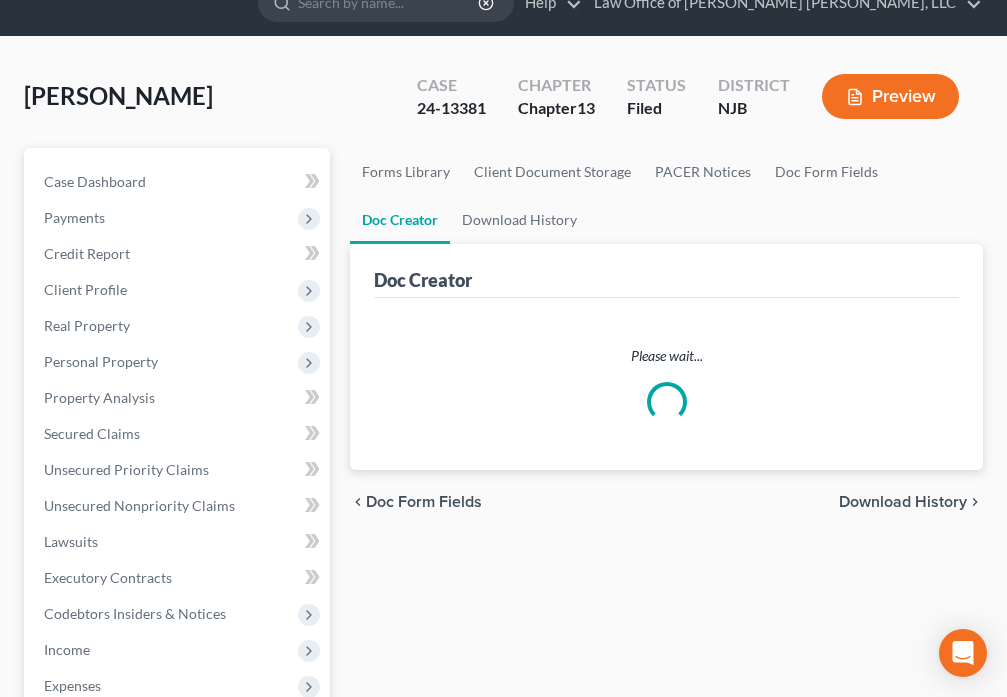 scroll, scrollTop: 0, scrollLeft: 0, axis: both 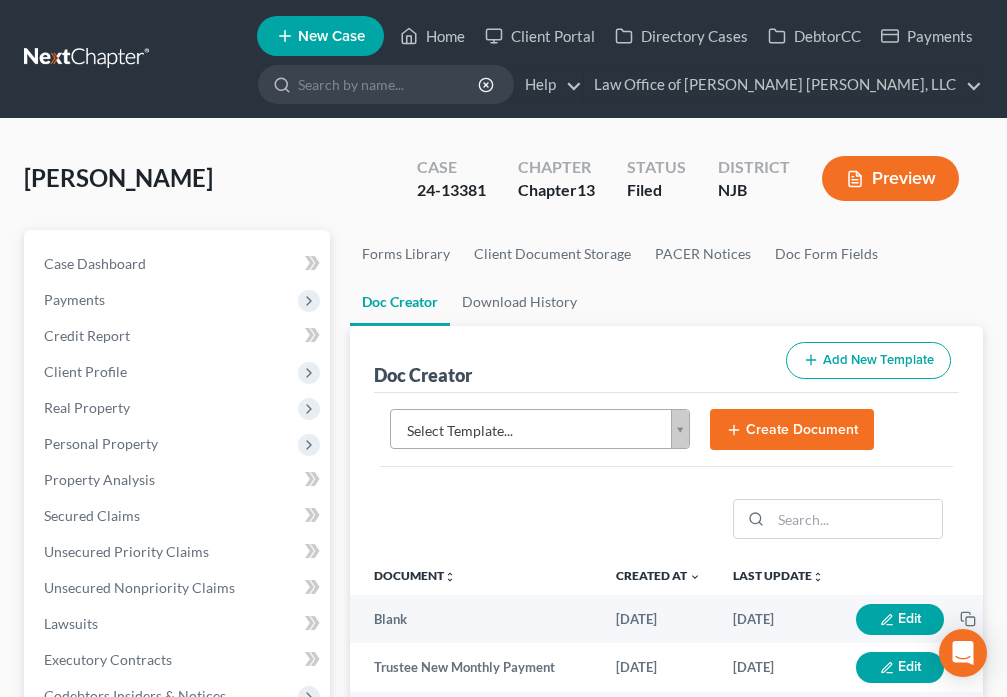 click on "Home New Case Client Portal Directory Cases DebtorCC Payments Law Office of [PERSON_NAME] [PERSON_NAME], LLC [EMAIL_ADDRESS][DOMAIN_NAME] My Account Settings Plan + Billing Account Add-Ons Help Center Webinars Training Videos What's new Log out New Case Home Client Portal Directory Cases DebtorCC Payments         - No Result - See all results Or Press Enter... Help Help Center Webinars Training Videos What's new Law Office of [PERSON_NAME] [PERSON_NAME], LLC Law Office of [PERSON_NAME] [PERSON_NAME], LLC [EMAIL_ADDRESS][DOMAIN_NAME] My Account Settings Plan + Billing Account Add-Ons Log out 	 [PERSON_NAME] Upgraded Case 24-13381 Chapter Chapter  13 Status [GEOGRAPHIC_DATA] [GEOGRAPHIC_DATA] Preview Petition Navigation
Case Dashboard
Payments" at bounding box center [503, 668] 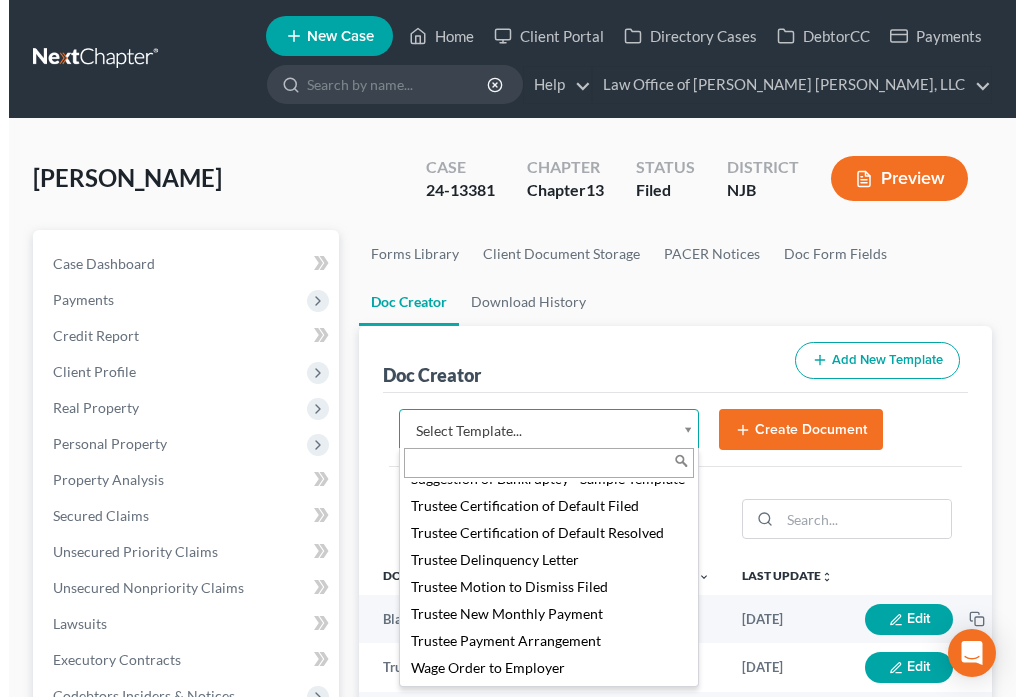 scroll, scrollTop: 2829, scrollLeft: 0, axis: vertical 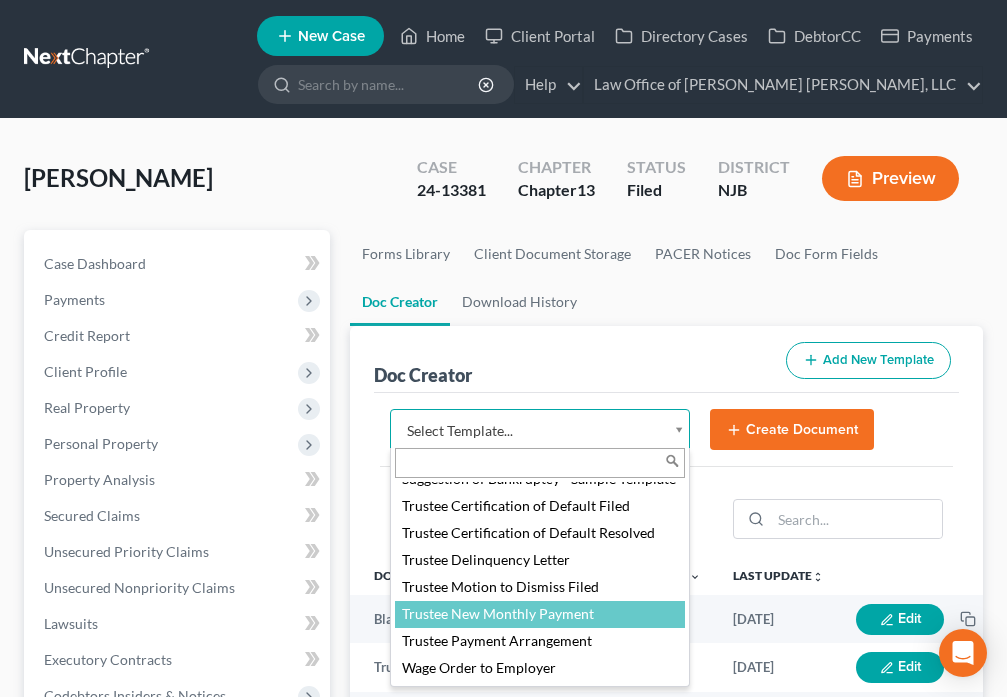 select on "88983" 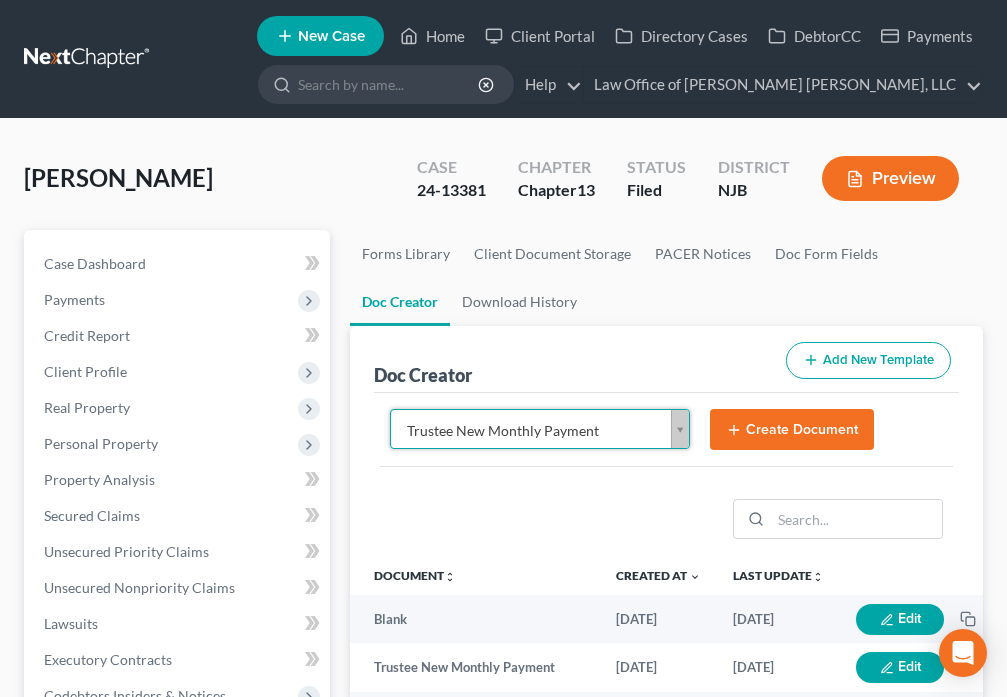 click on "Create Document" at bounding box center [792, 430] 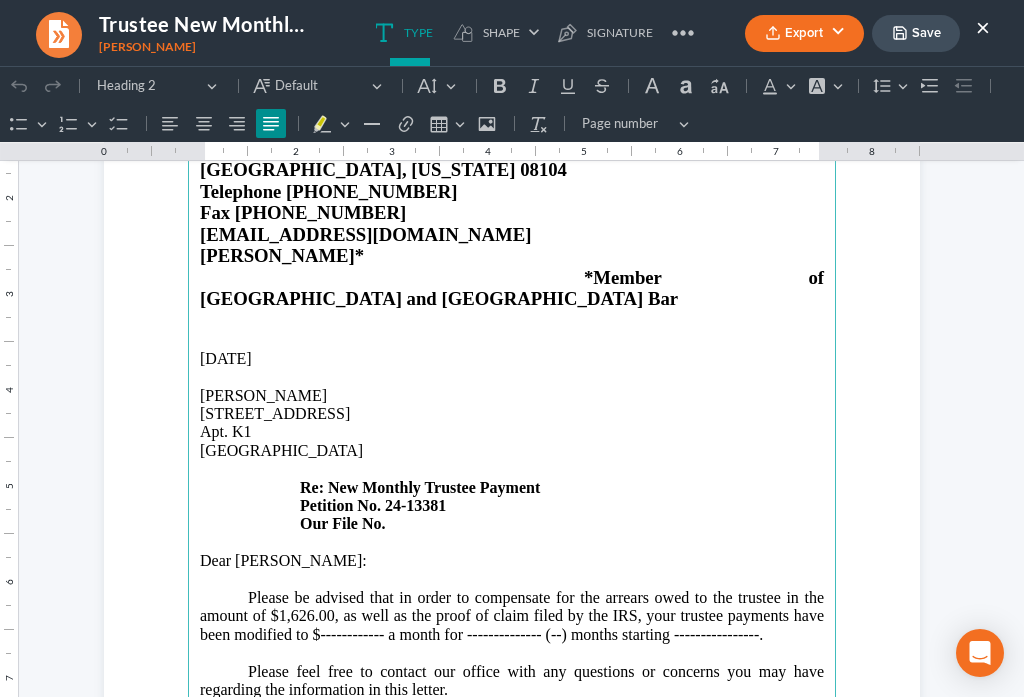 scroll, scrollTop: 233, scrollLeft: 0, axis: vertical 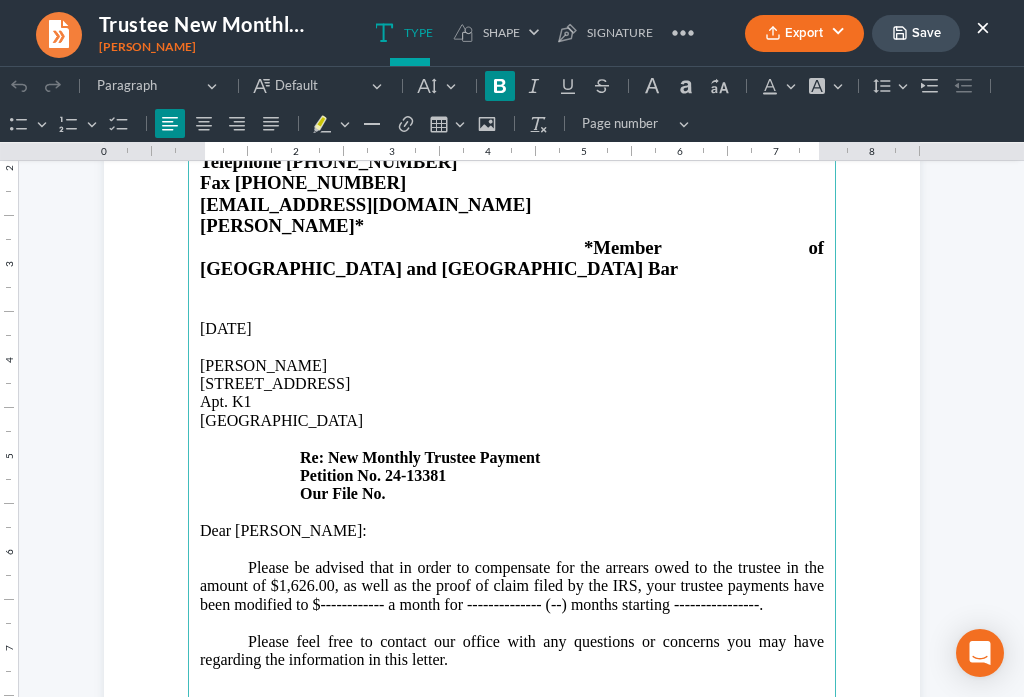 click on "[STREET_ADDRESS] [GEOGRAPHIC_DATA]                                 Re: New Monthly Trustee Payment                              Petition No. 24-13381                              Our File No." at bounding box center (512, 439) 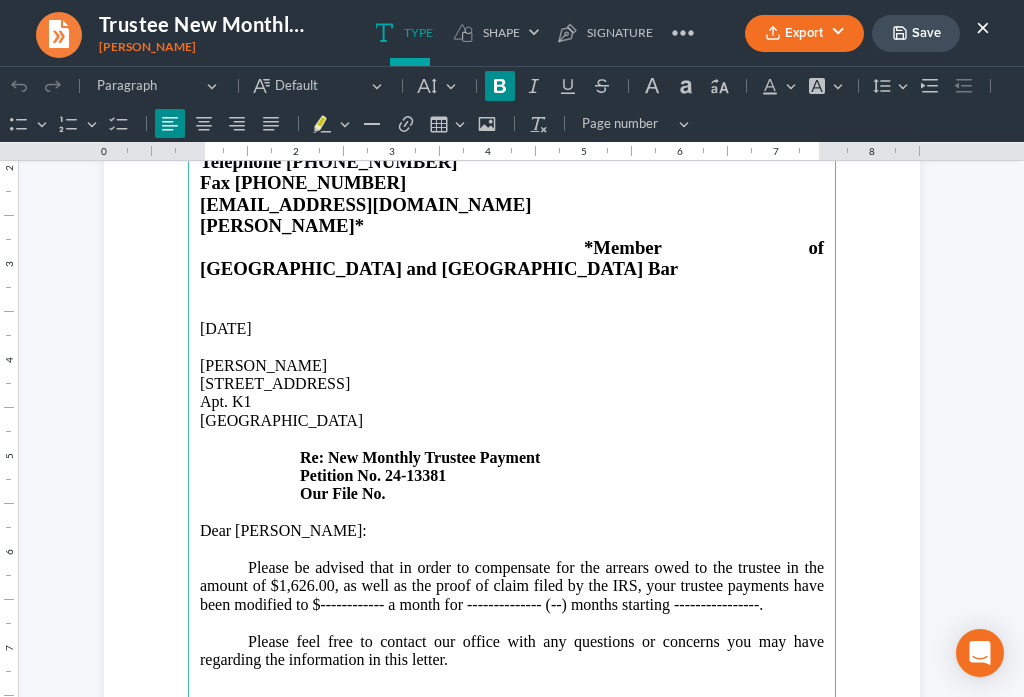 type 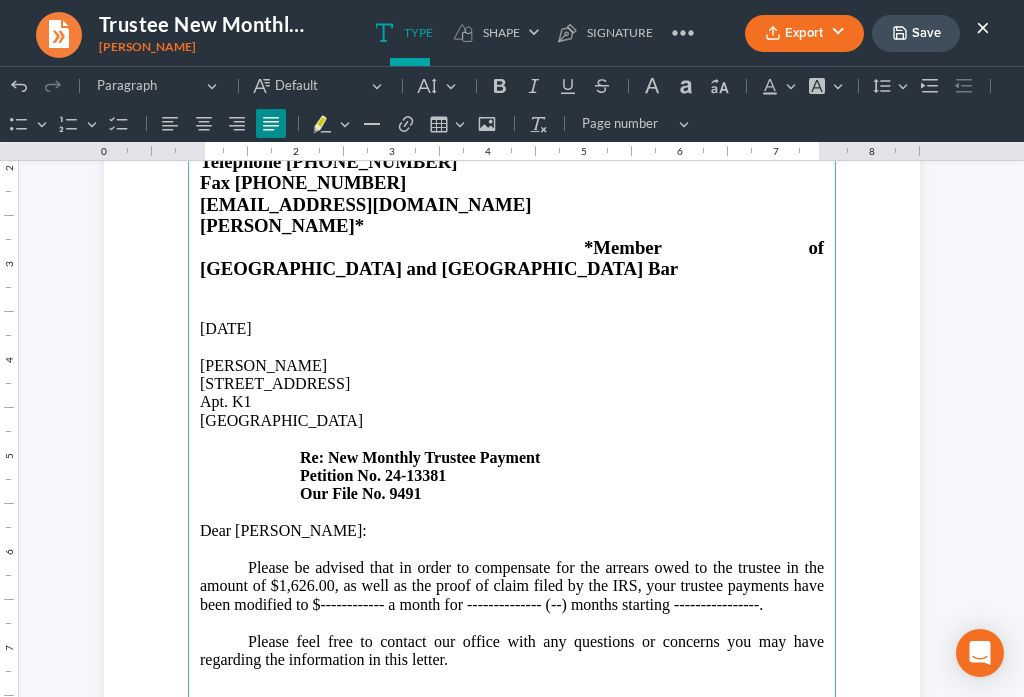 click on "Please be advised that in order to compensate for the arrears owed to the trustee in the amount of $1,626.00, as well as the proof of claim filed by the IRS, your trustee payments have been modified to $------------ a month for -------------- (--) months starting ----------------." at bounding box center (512, 586) 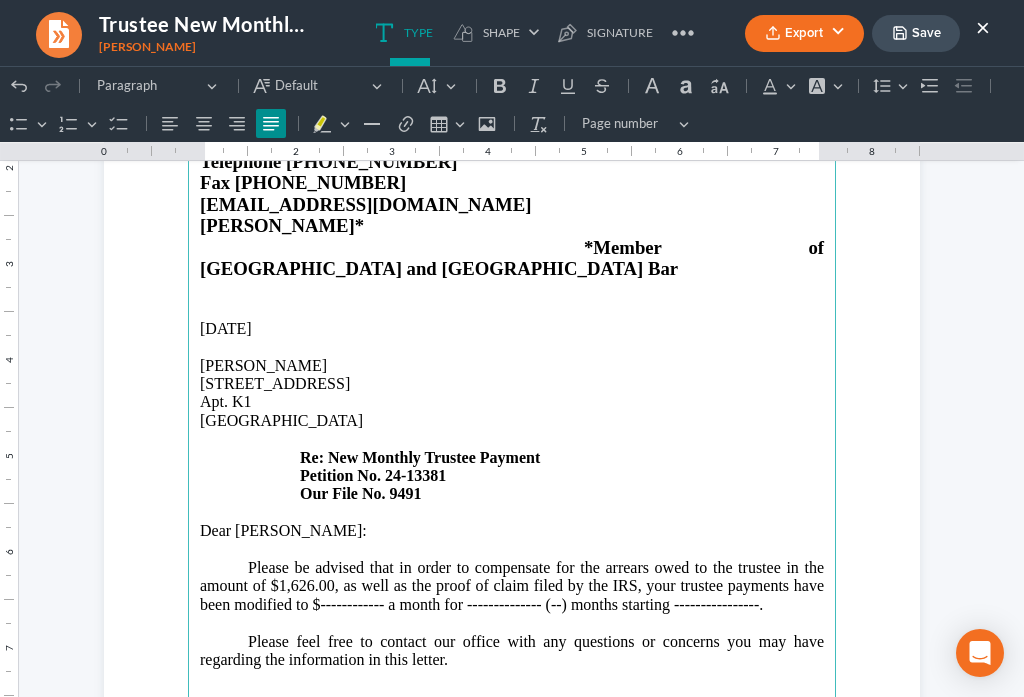 click on "Please be advised that in order to compensate for the arrears owed to the trustee in the amount of $1,626.00, as well as the proof of claim filed by the IRS, your trustee payments have been modified to $------------ a month for -------------- (--) months starting ----------------." at bounding box center [512, 586] 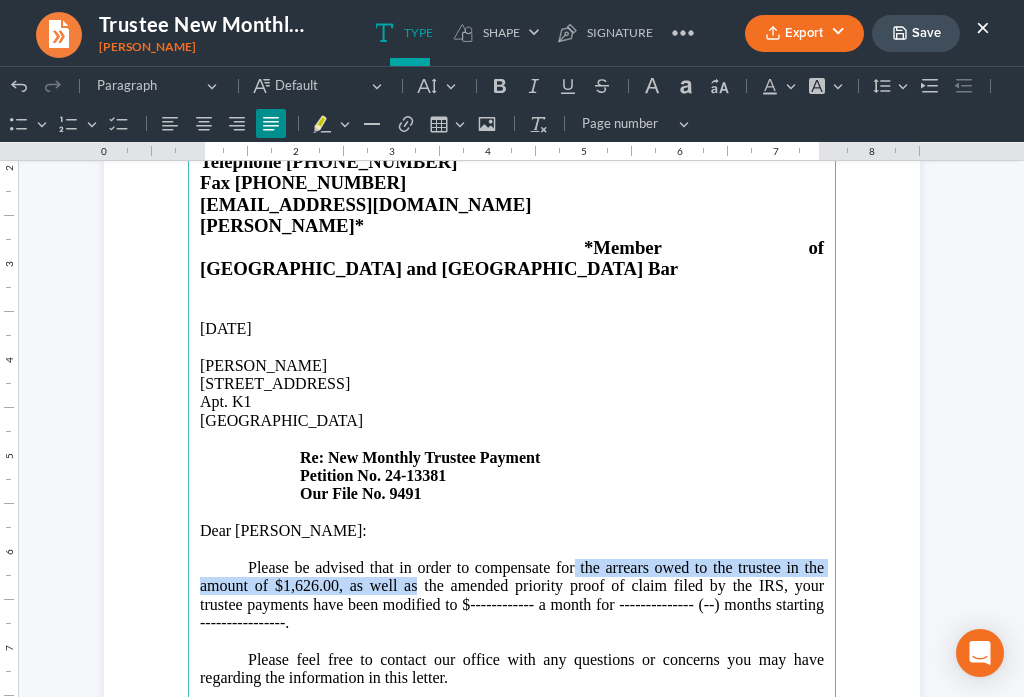 drag, startPoint x: 568, startPoint y: 524, endPoint x: 412, endPoint y: 544, distance: 157.27682 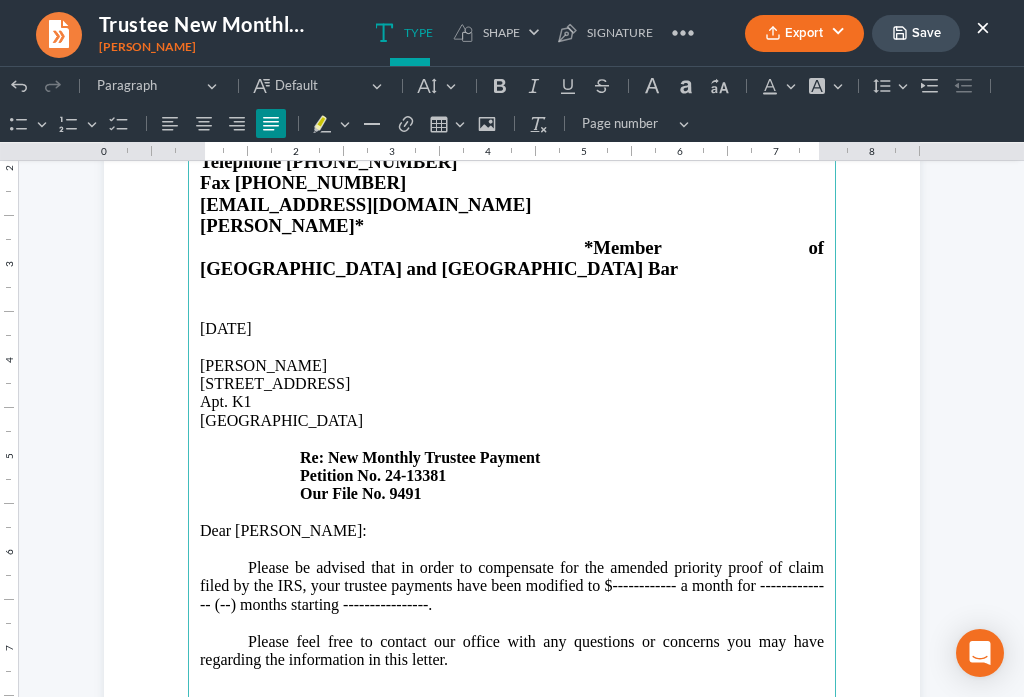 click on "Please be advised that in order to compensate for the amended priority proof of claim filed by the IRS, your trustee payments have been modified to $------------ a month for -------------- (--) months starting ----------------." at bounding box center [512, 586] 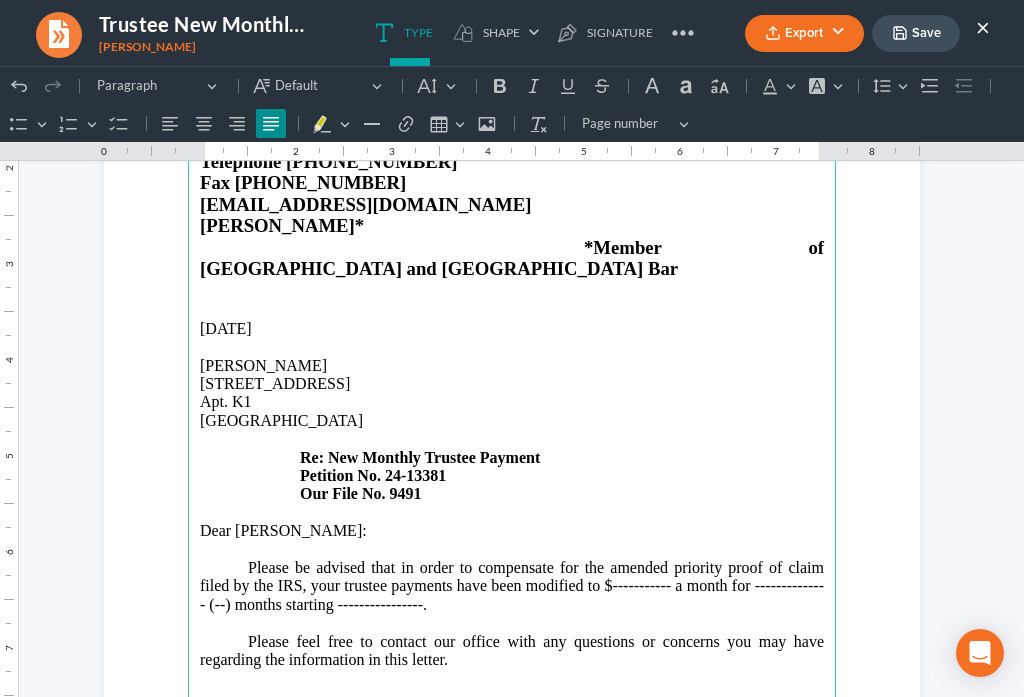 click on "Please be advised that in order to compensate for the amended priority proof of claim filed by the IRS, your trustee payments have been modified to $----------- a month for -------------- (--) months starting ----------------." at bounding box center [512, 586] 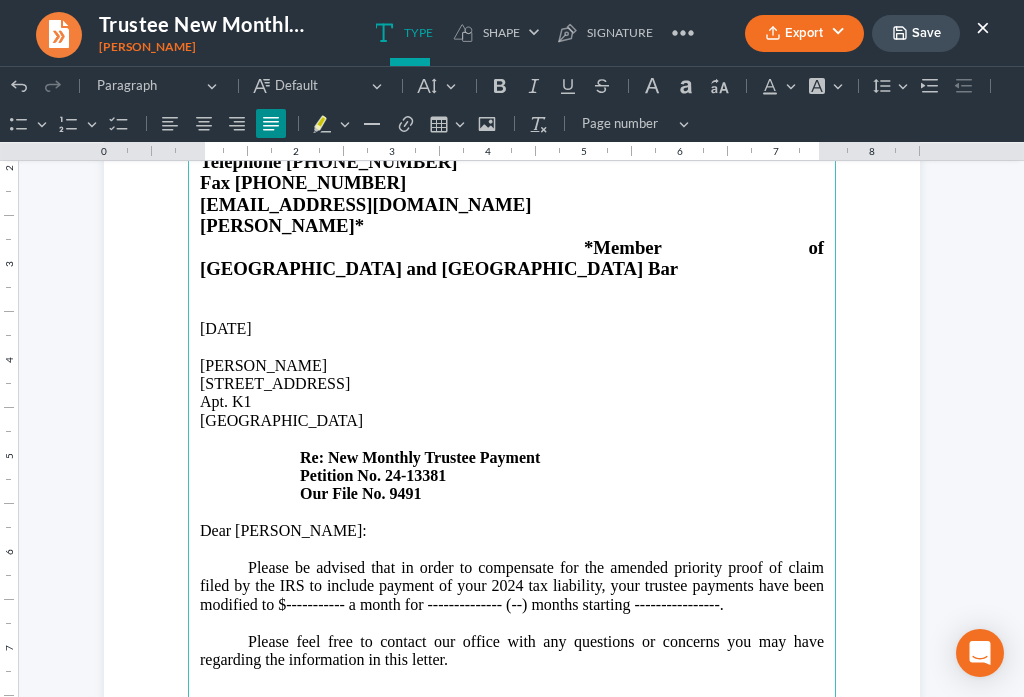 click on "Please be advised that in order to compensate for the amended priority proof of claim filed by the IRS to include payment of your 2024 tax liability, your trustee payments have been modified to $----------- a month for -------------- (--) months starting ----------------." at bounding box center (512, 586) 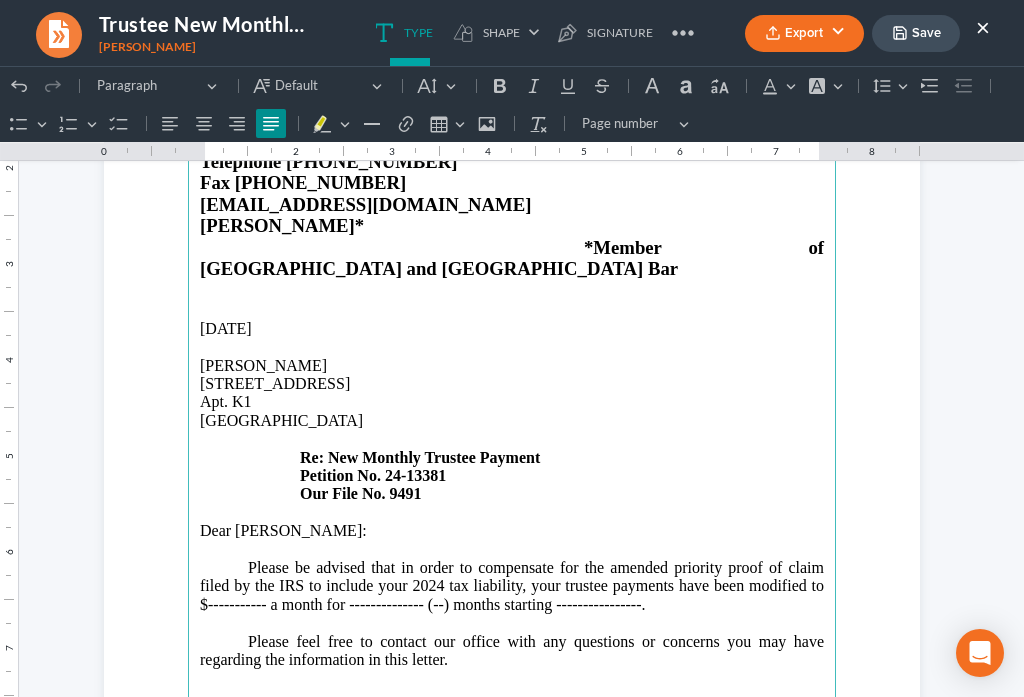 click on "Please be advised that in order to compensate for the amended priority proof of claim filed by the IRS to include your 2024 tax liability, your trustee payments have been modified to $----------- a month for -------------- (--) months starting ----------------." at bounding box center (512, 586) 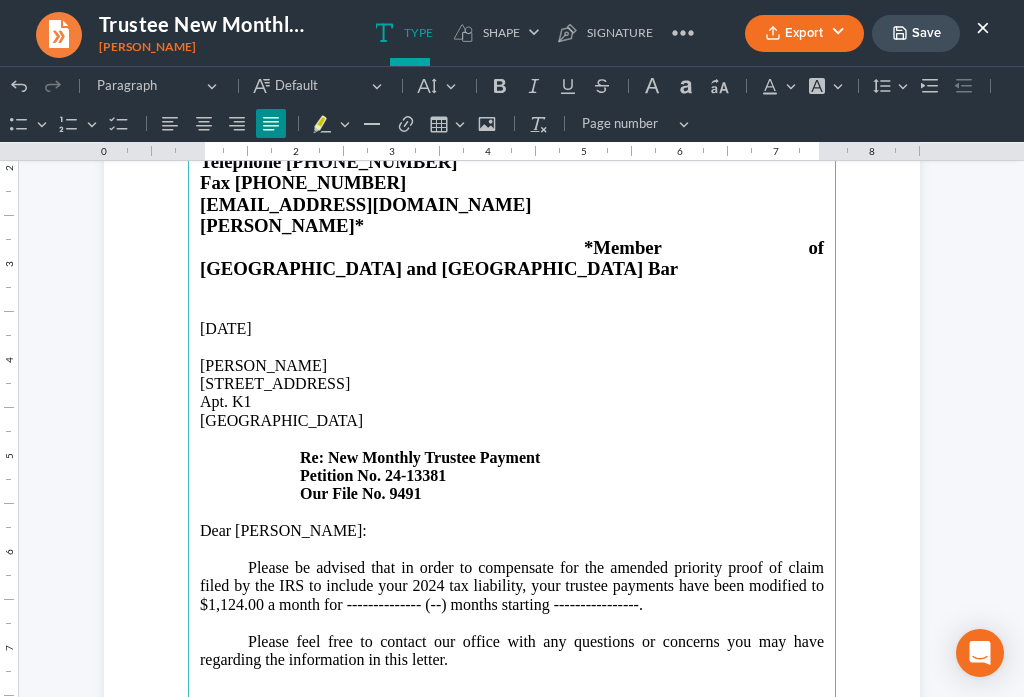 click on "Please be advised that in order to compensate for the amended priority proof of claim filed by the IRS to include your 2024 tax liability, your trustee payments have been modified to $1,124.00 a month for -------------- (--) months starting ----------------." at bounding box center (512, 586) 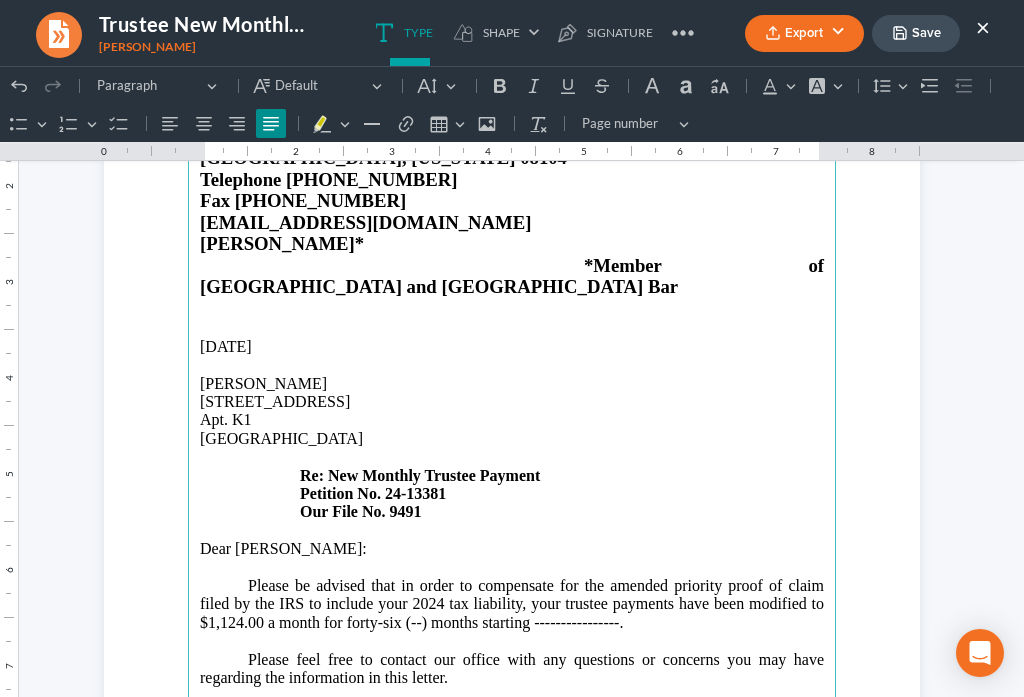 scroll, scrollTop: 210, scrollLeft: 0, axis: vertical 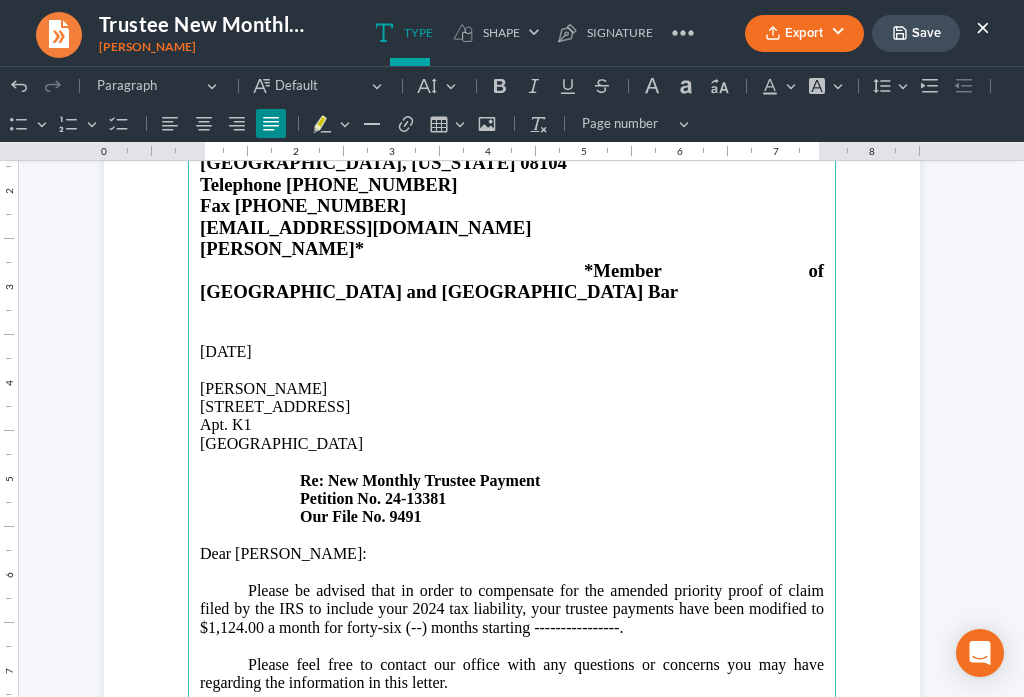 drag, startPoint x: 410, startPoint y: 580, endPoint x: 425, endPoint y: 574, distance: 16.155495 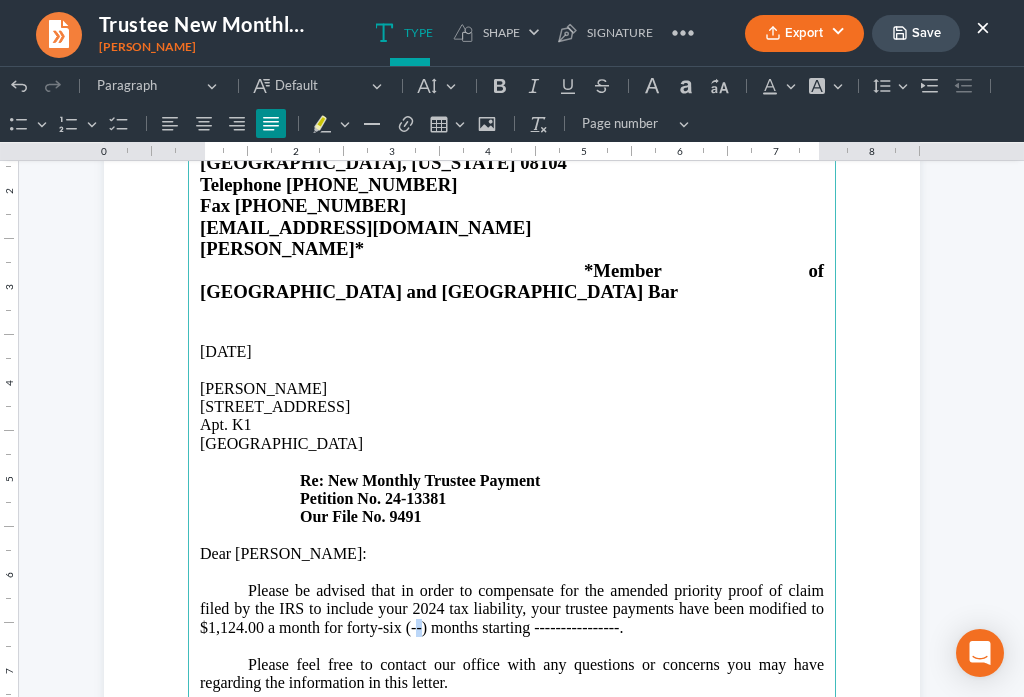 click on "Please be advised that in order to compensate for the amended priority proof of claim filed by the IRS to include your 2024 tax liability, your trustee payments have been modified to $1,124.00 a month for forty-six (--) months starting ----------------." at bounding box center (512, 609) 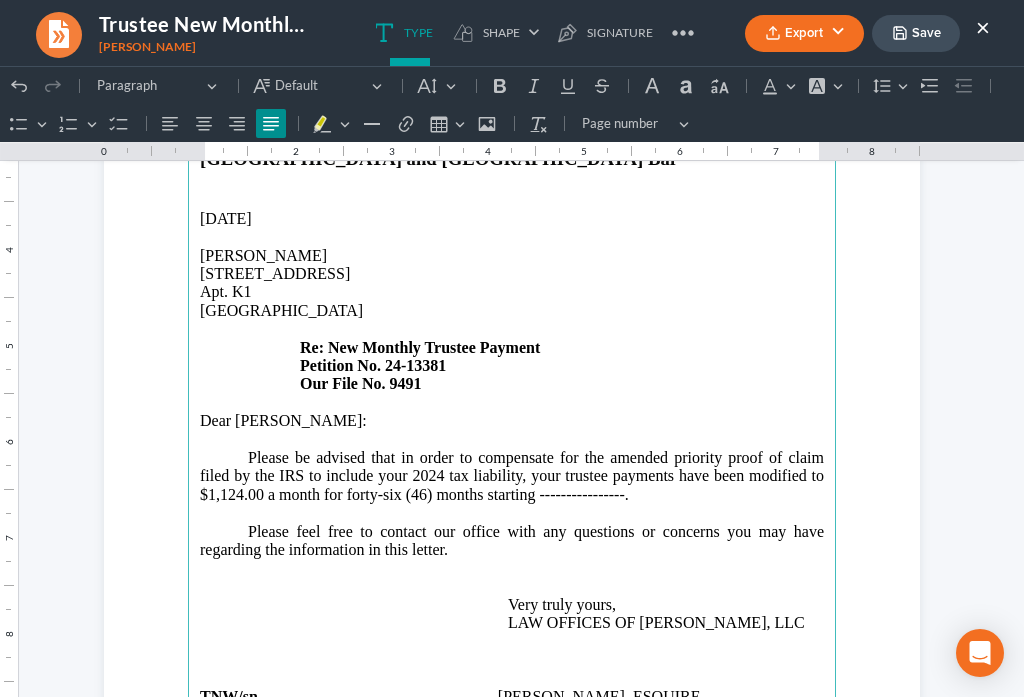 scroll, scrollTop: 350, scrollLeft: 0, axis: vertical 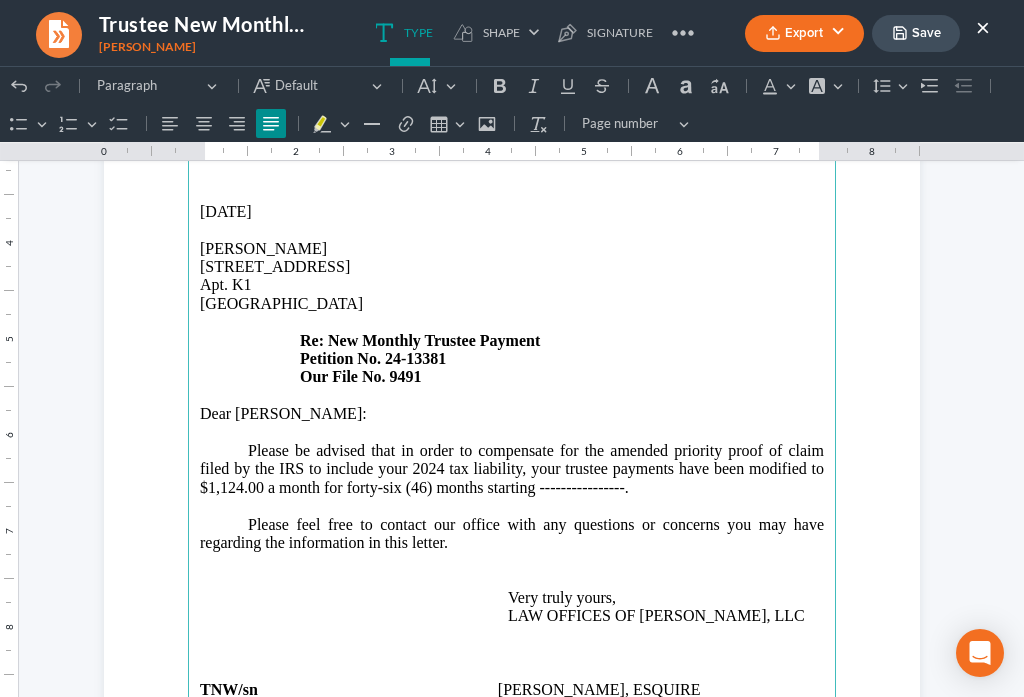 click on "Please be advised that in order to compensate for the amended priority proof of claim filed by the IRS to include your 2024 tax liability, your trustee payments have been modified to $1,124.00 a month for forty-six (46) months starting ----------------." at bounding box center [512, 469] 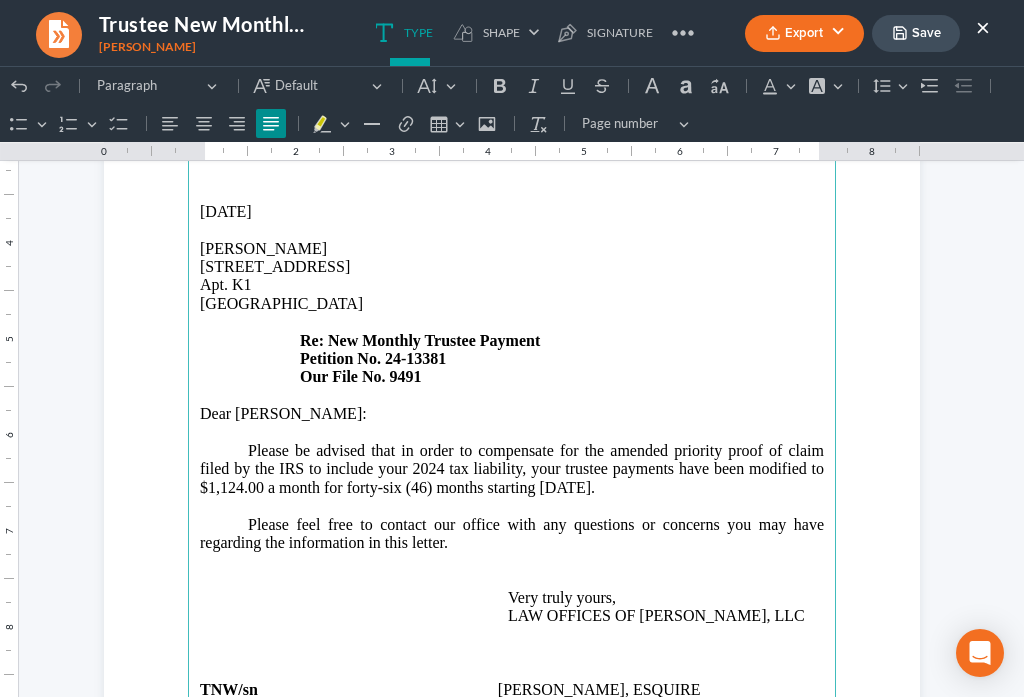 click on "Please be advised that in order to compensate for the amended priority proof of claim filed by the IRS to include your 2024 tax liability, your trustee payments have been modified to $1,124.00 a month for forty-six (46) months starting [DATE]." at bounding box center [512, 469] 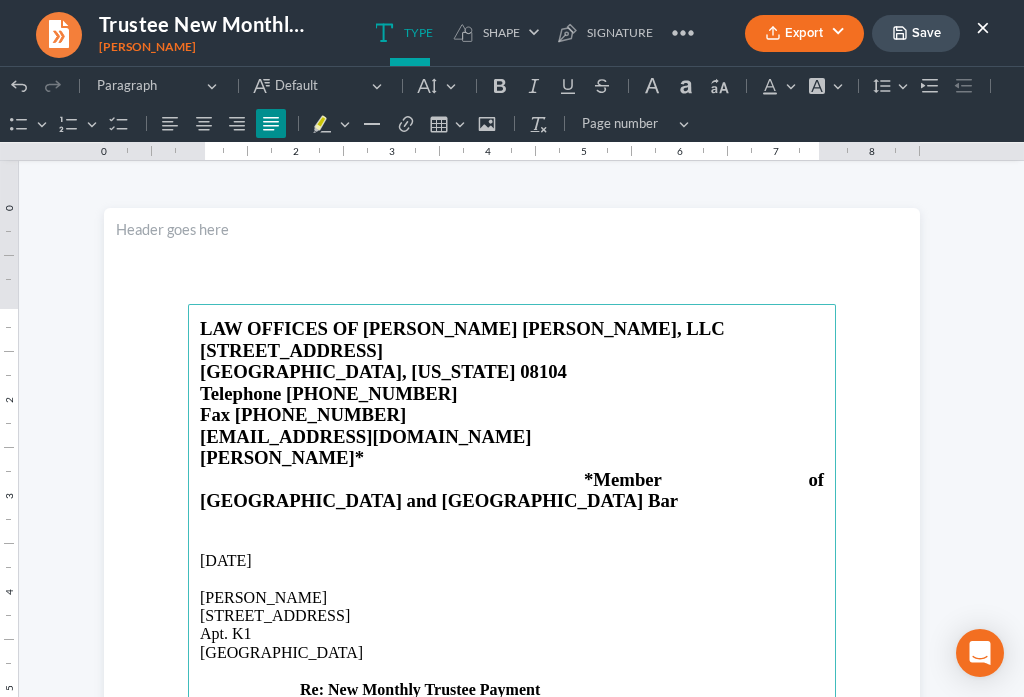 scroll, scrollTop: 0, scrollLeft: 0, axis: both 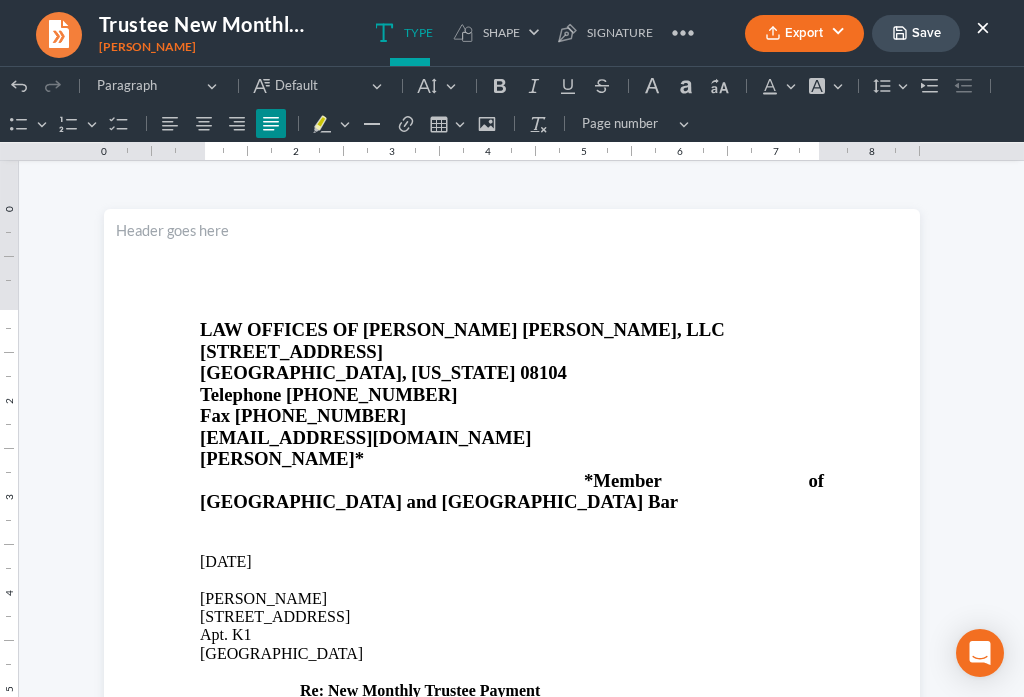 click on "Save" at bounding box center (916, 33) 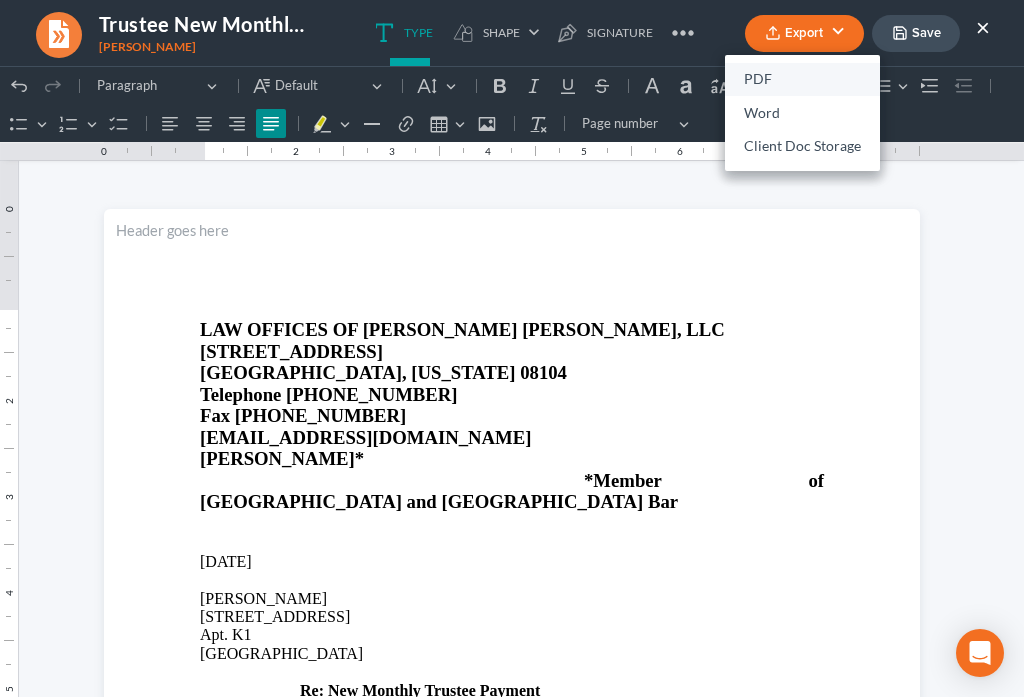 click on "PDF" at bounding box center (802, 80) 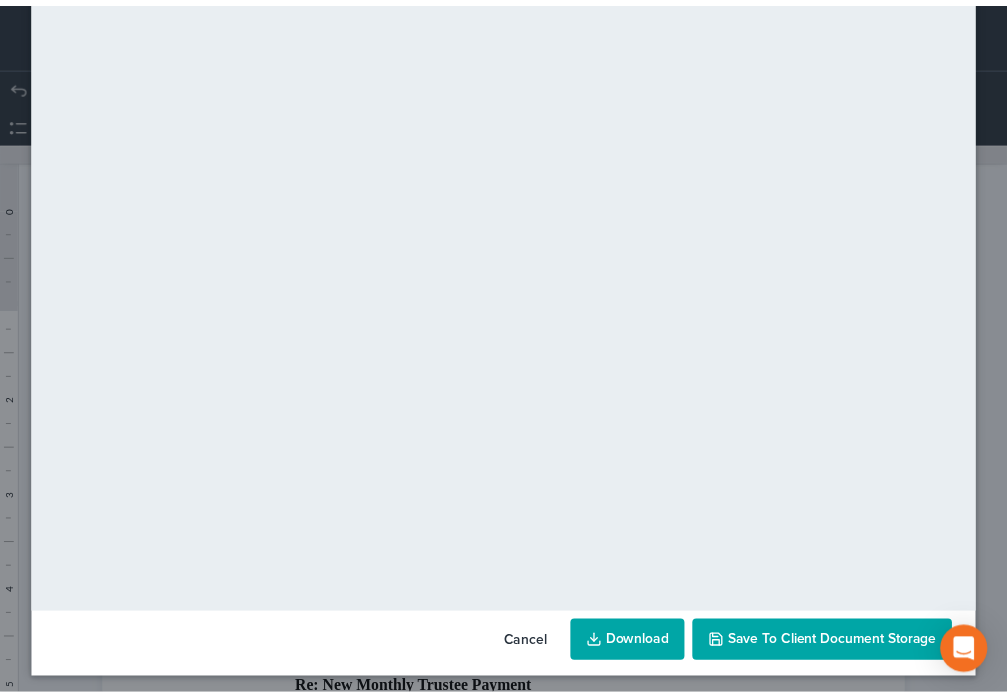 scroll, scrollTop: 140, scrollLeft: 0, axis: vertical 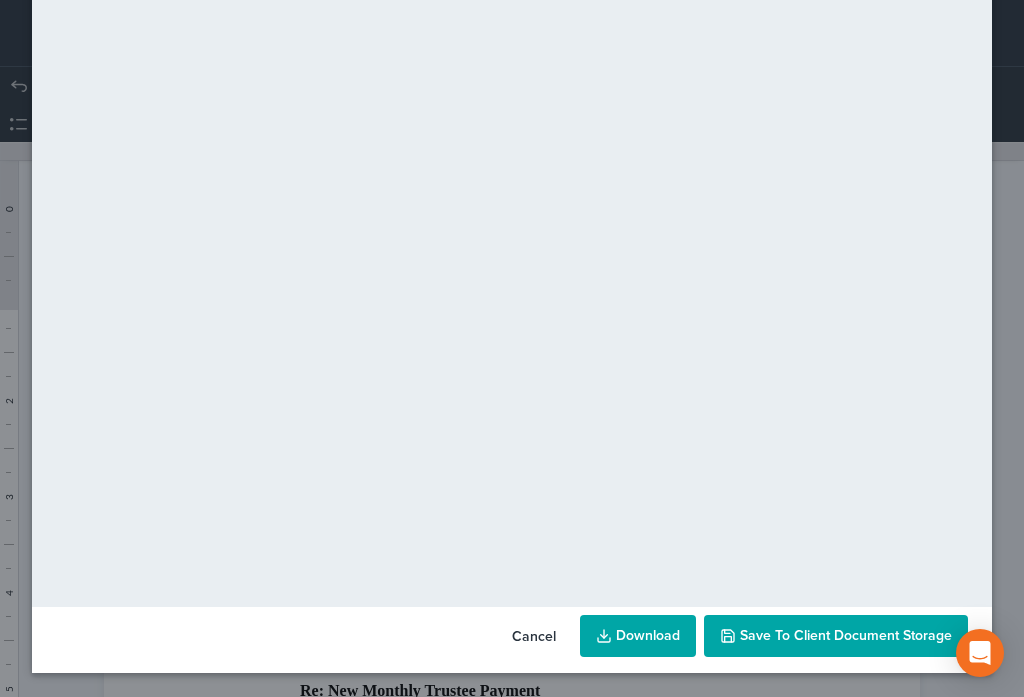 click on "Save to Client Document Storage" at bounding box center [836, 636] 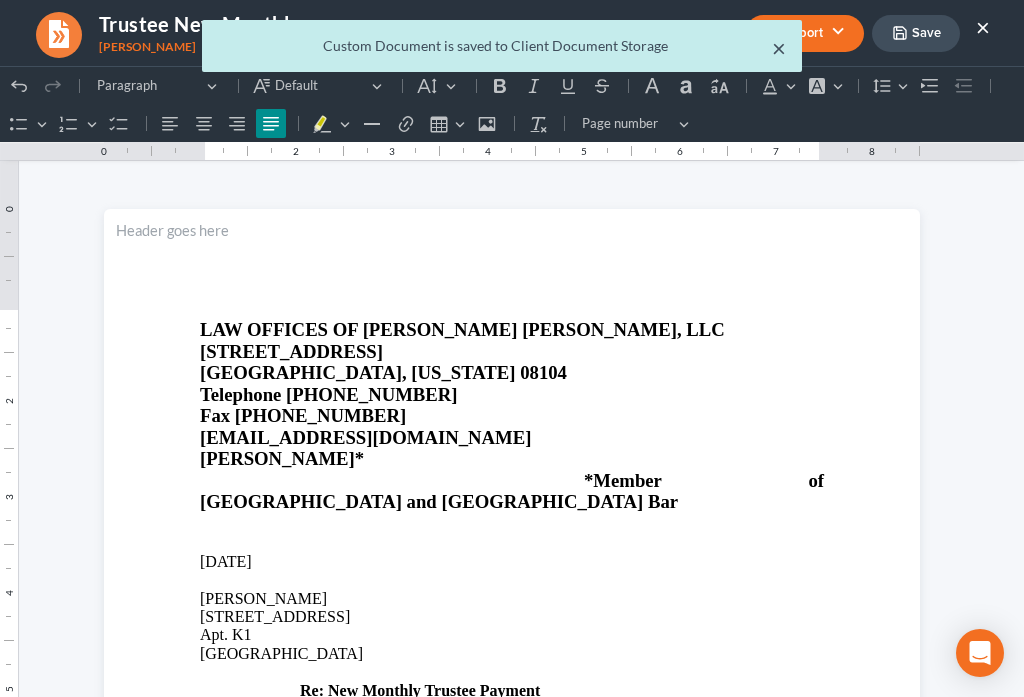 click on "×" at bounding box center [779, 48] 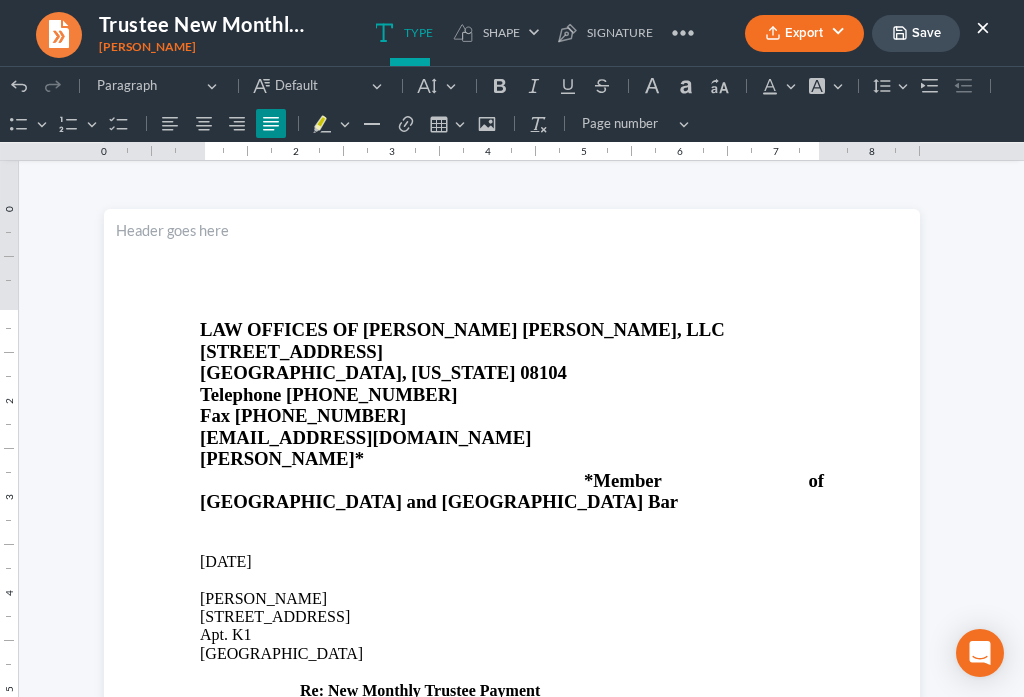 click on "×" at bounding box center [983, 27] 